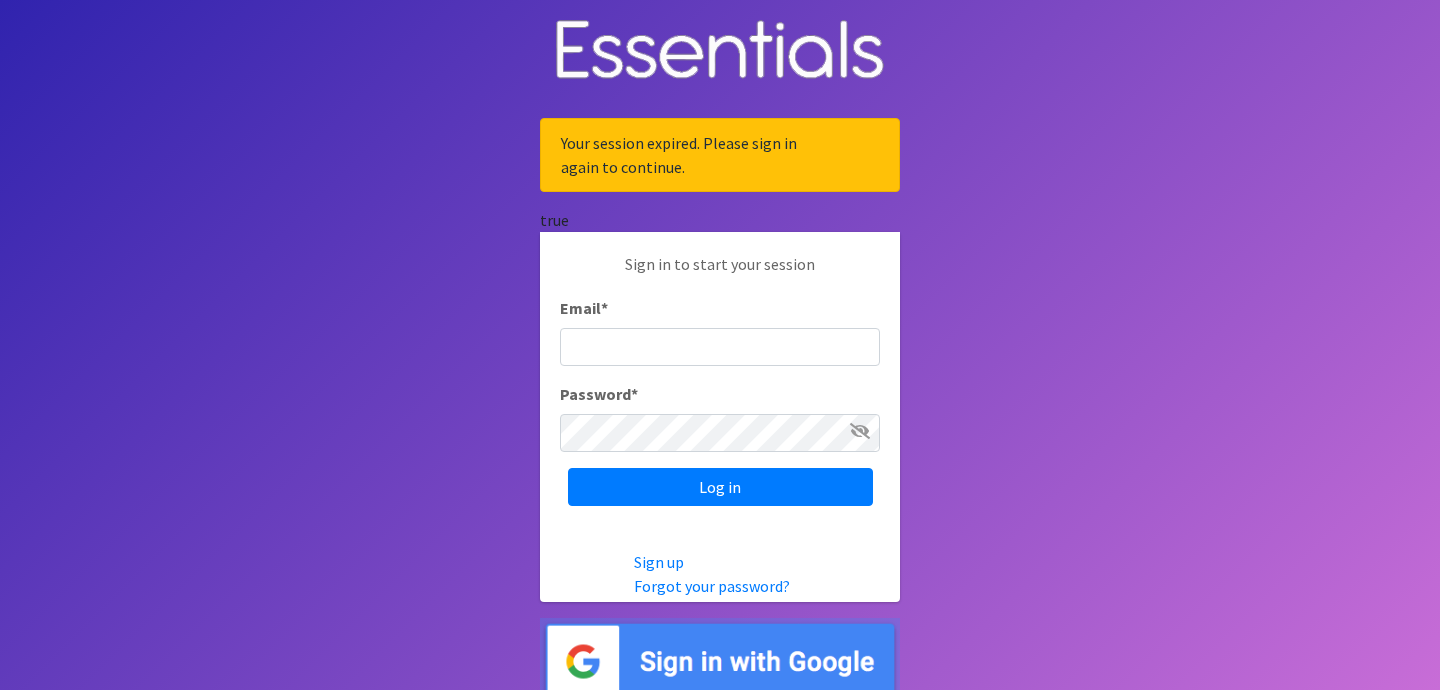 scroll, scrollTop: 0, scrollLeft: 0, axis: both 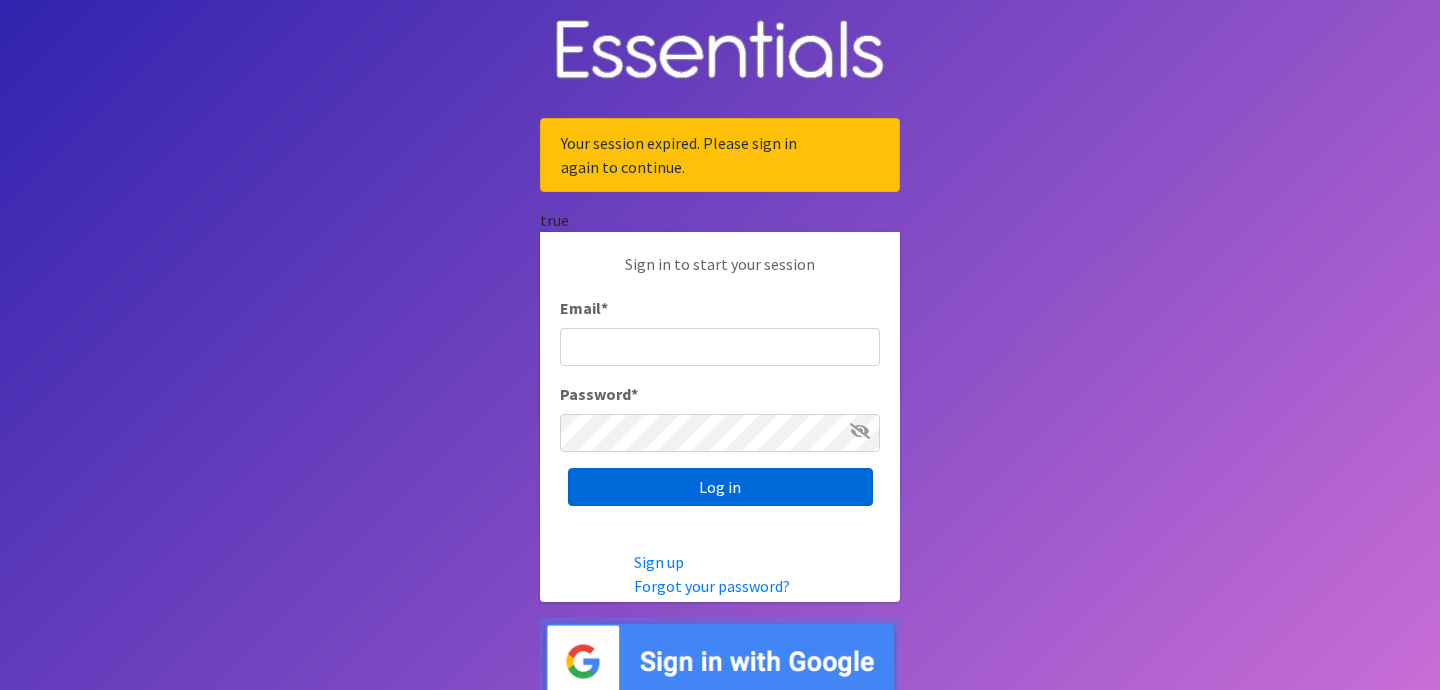 type on "[USERNAME]@example.com" 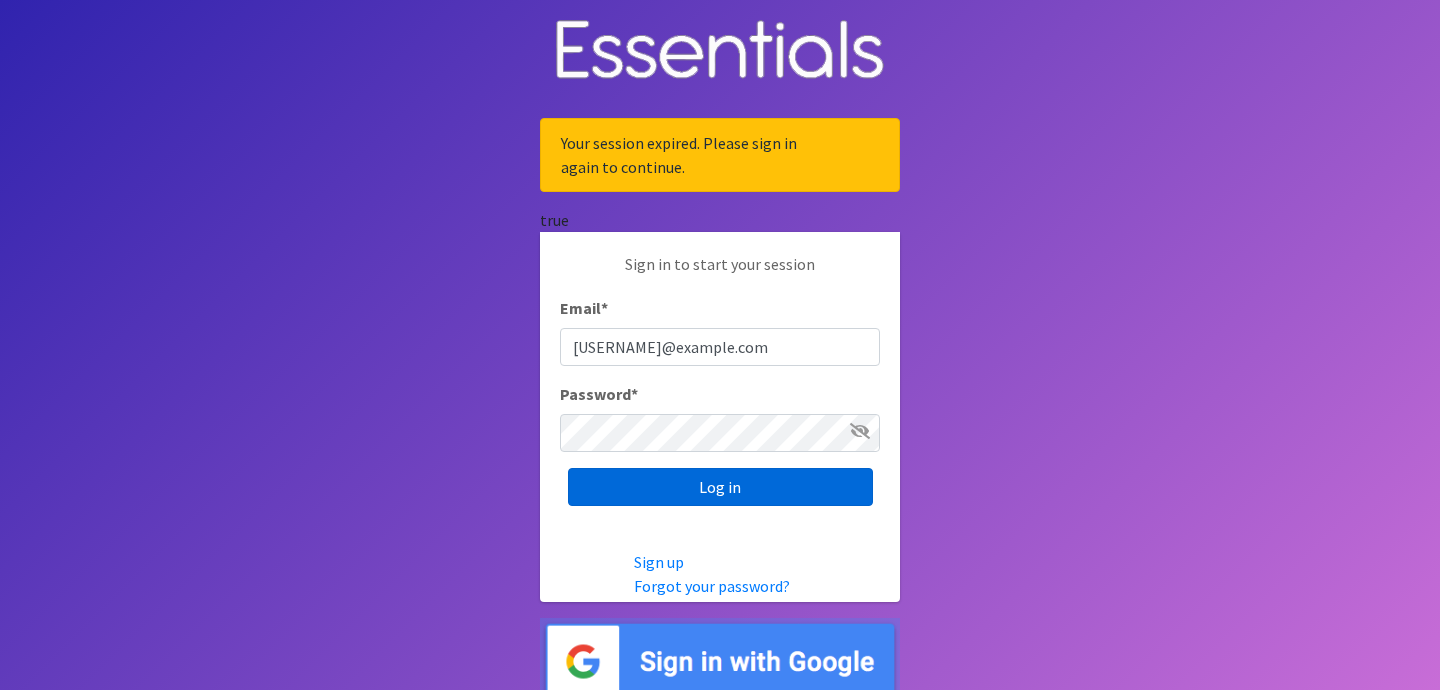 click on "Log in" at bounding box center [720, 487] 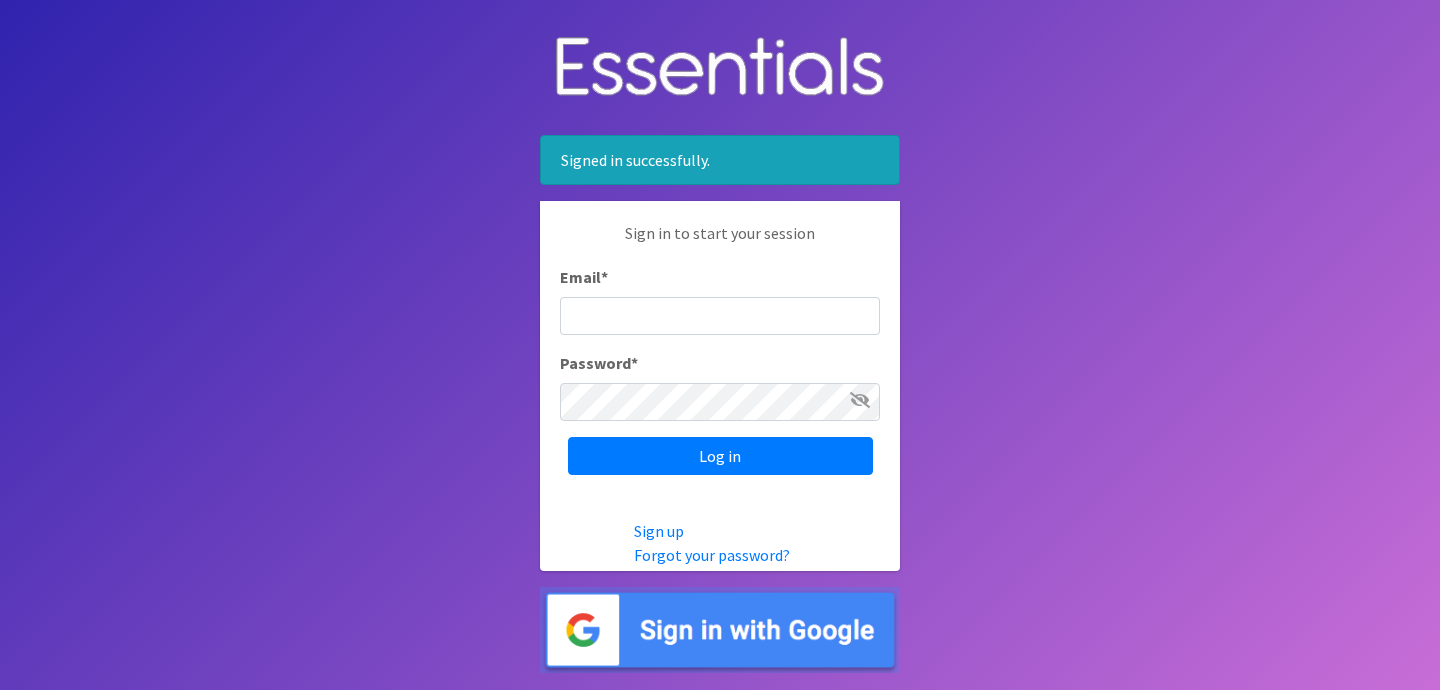 scroll, scrollTop: 0, scrollLeft: 0, axis: both 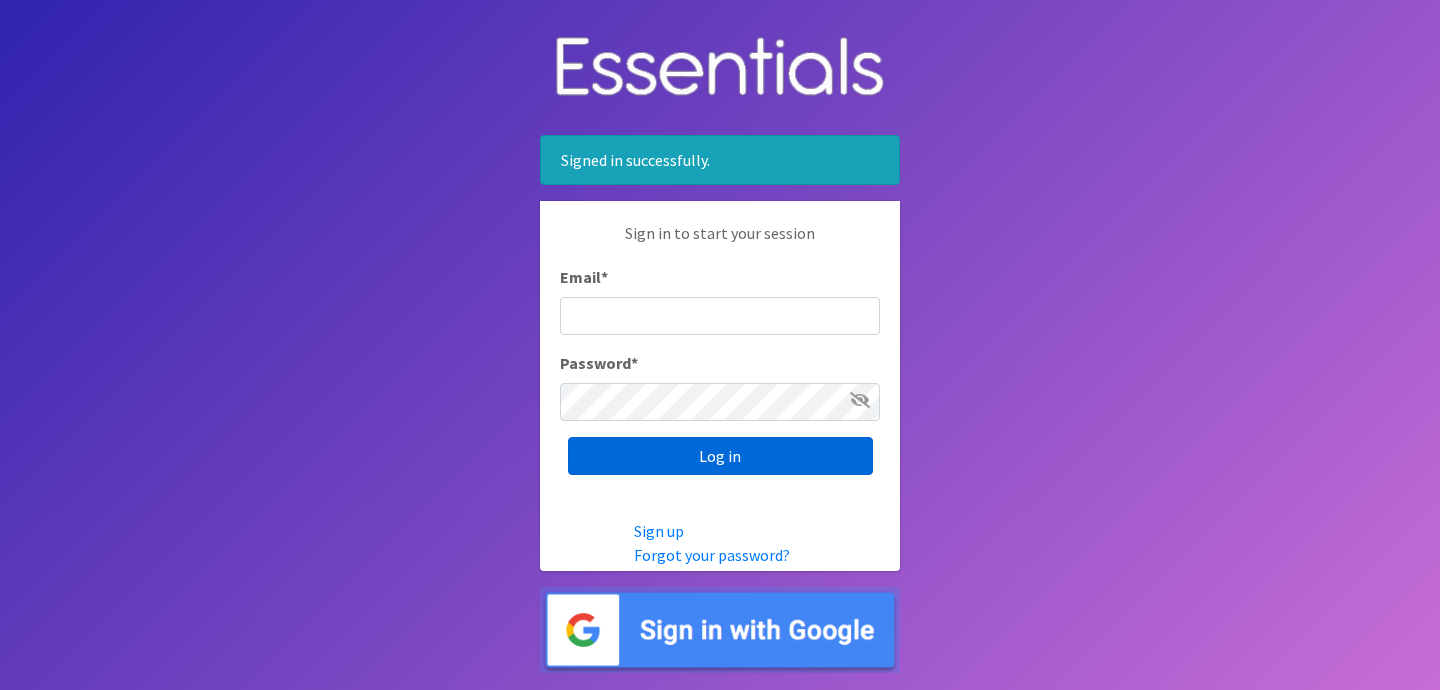 type on "[USERNAME]@example.com" 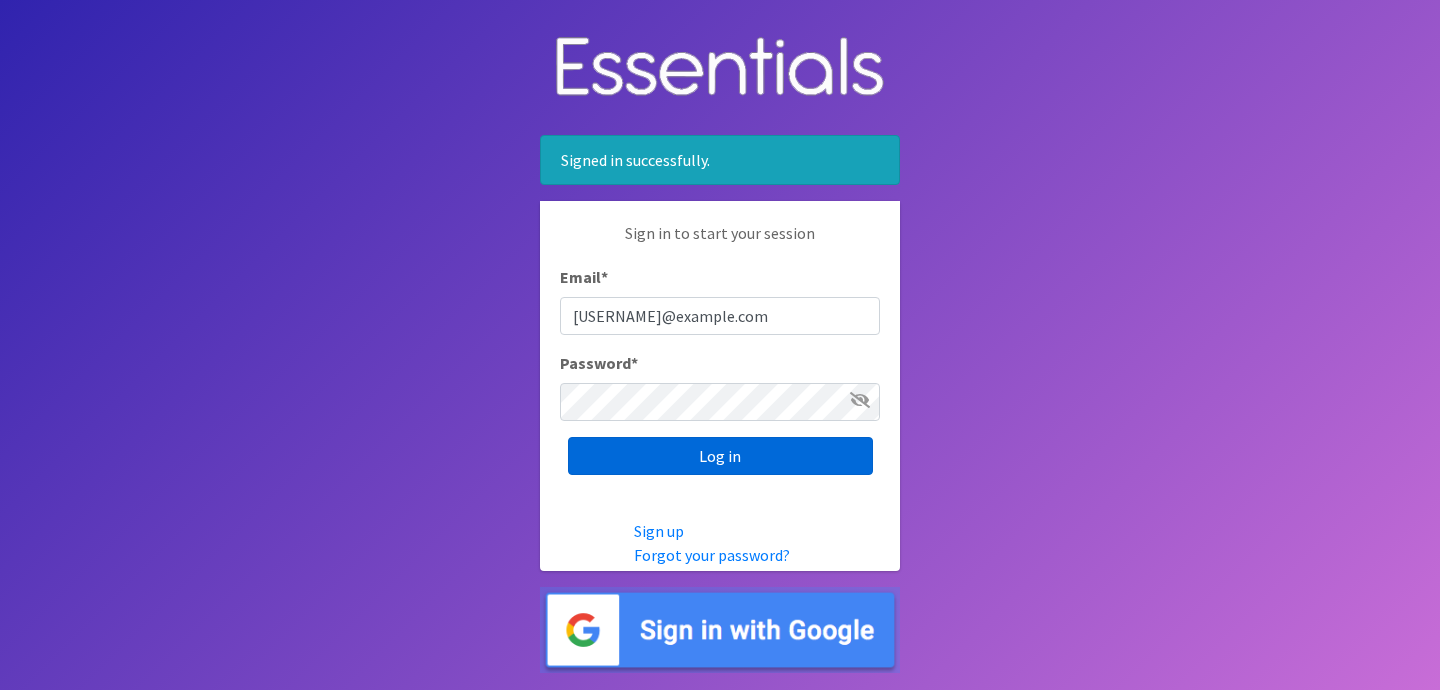 click on "Log in" at bounding box center (720, 456) 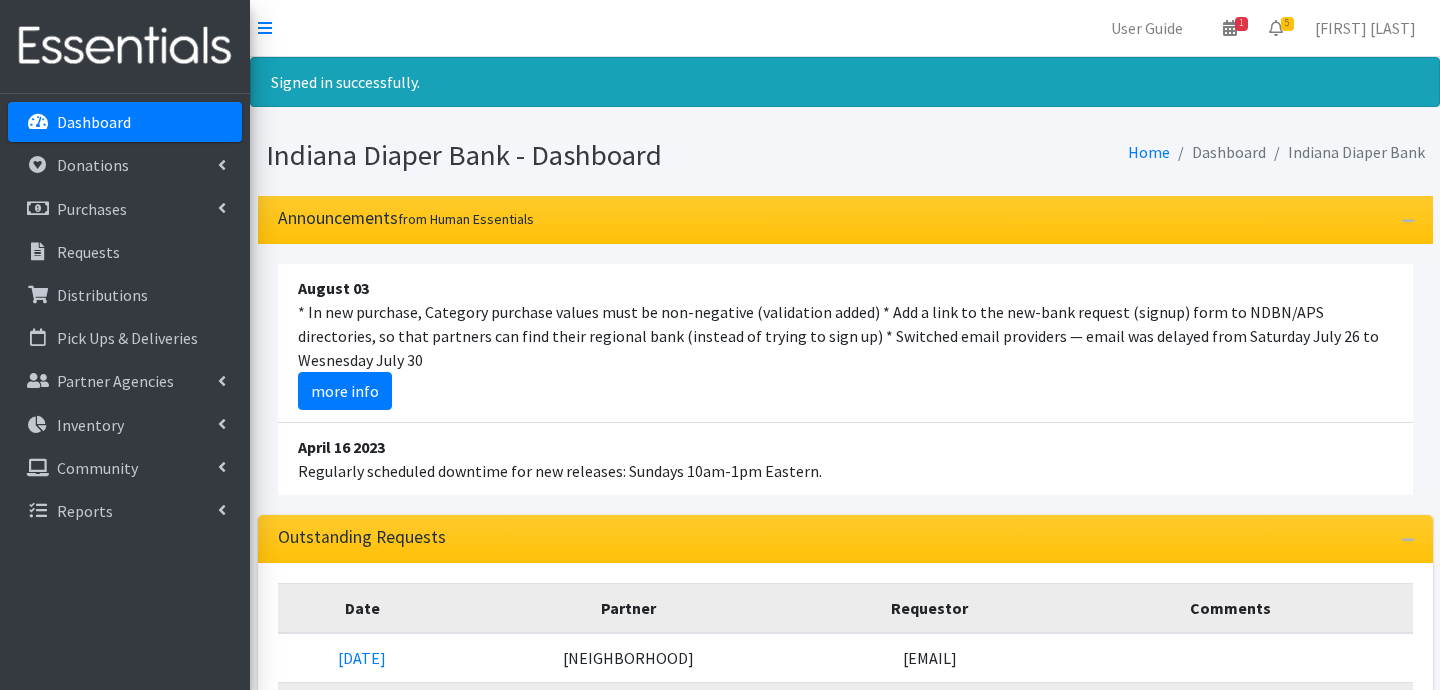 scroll, scrollTop: 0, scrollLeft: 0, axis: both 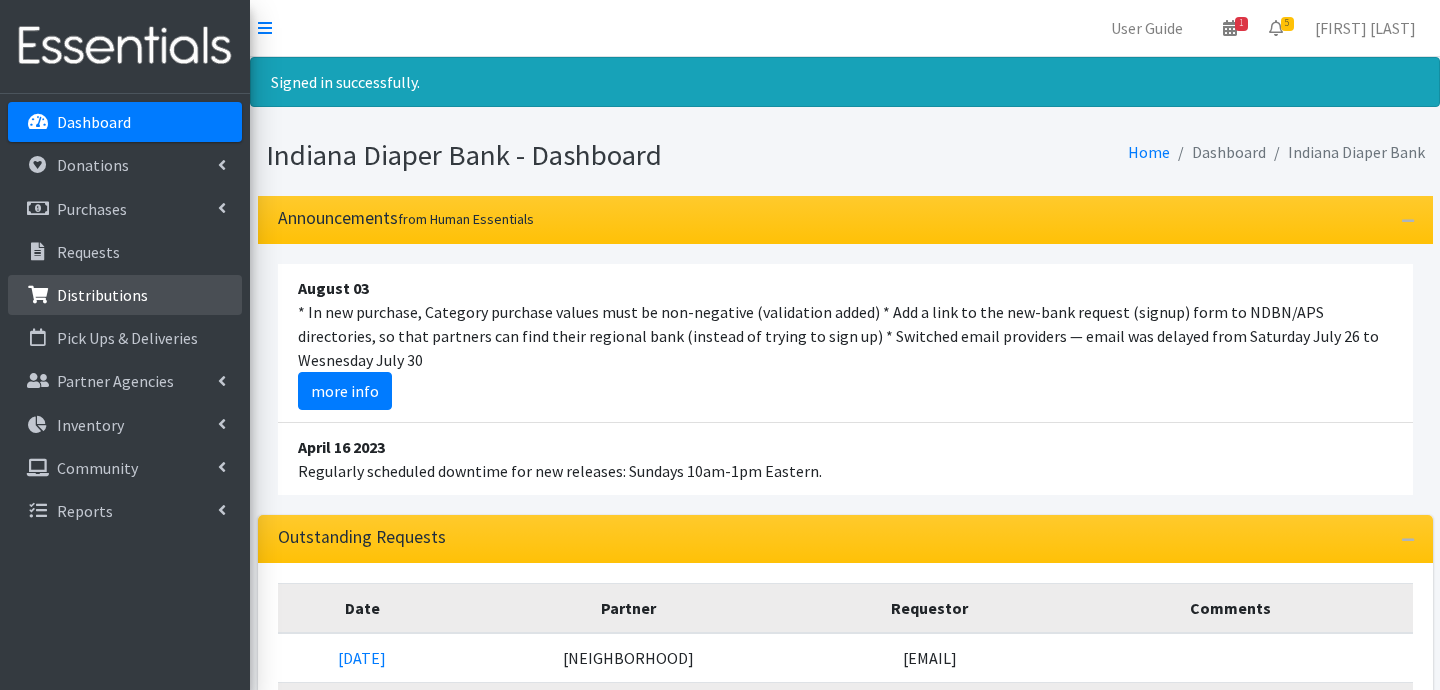 click on "Distributions" at bounding box center [125, 295] 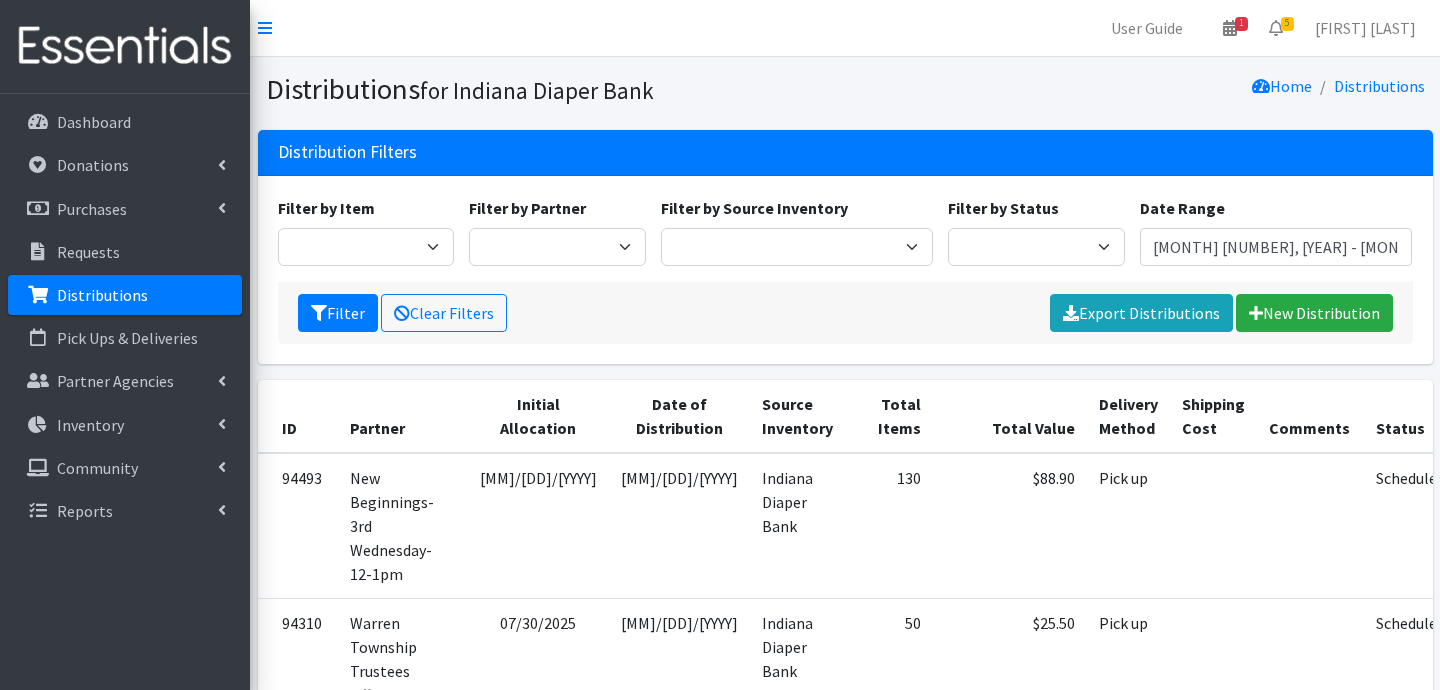 scroll, scrollTop: 0, scrollLeft: 0, axis: both 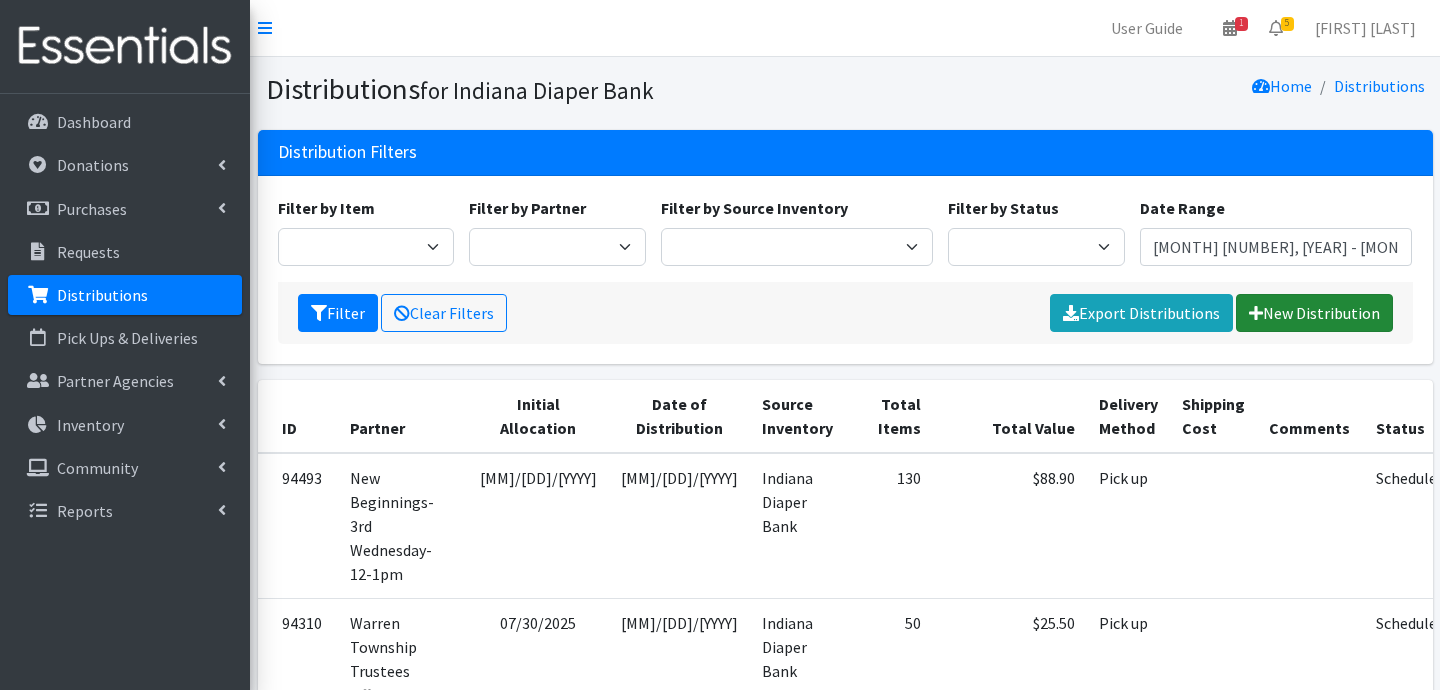 click on "New Distribution" at bounding box center [1314, 313] 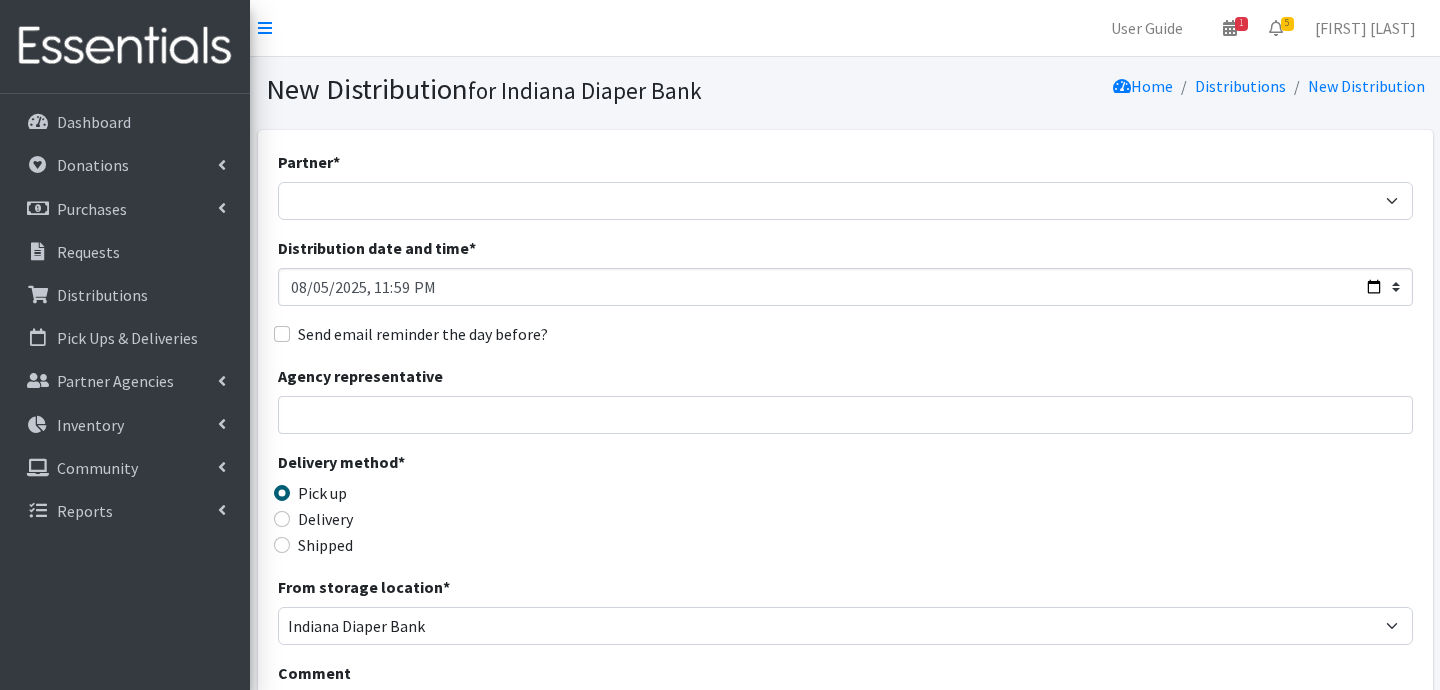 scroll, scrollTop: 0, scrollLeft: 0, axis: both 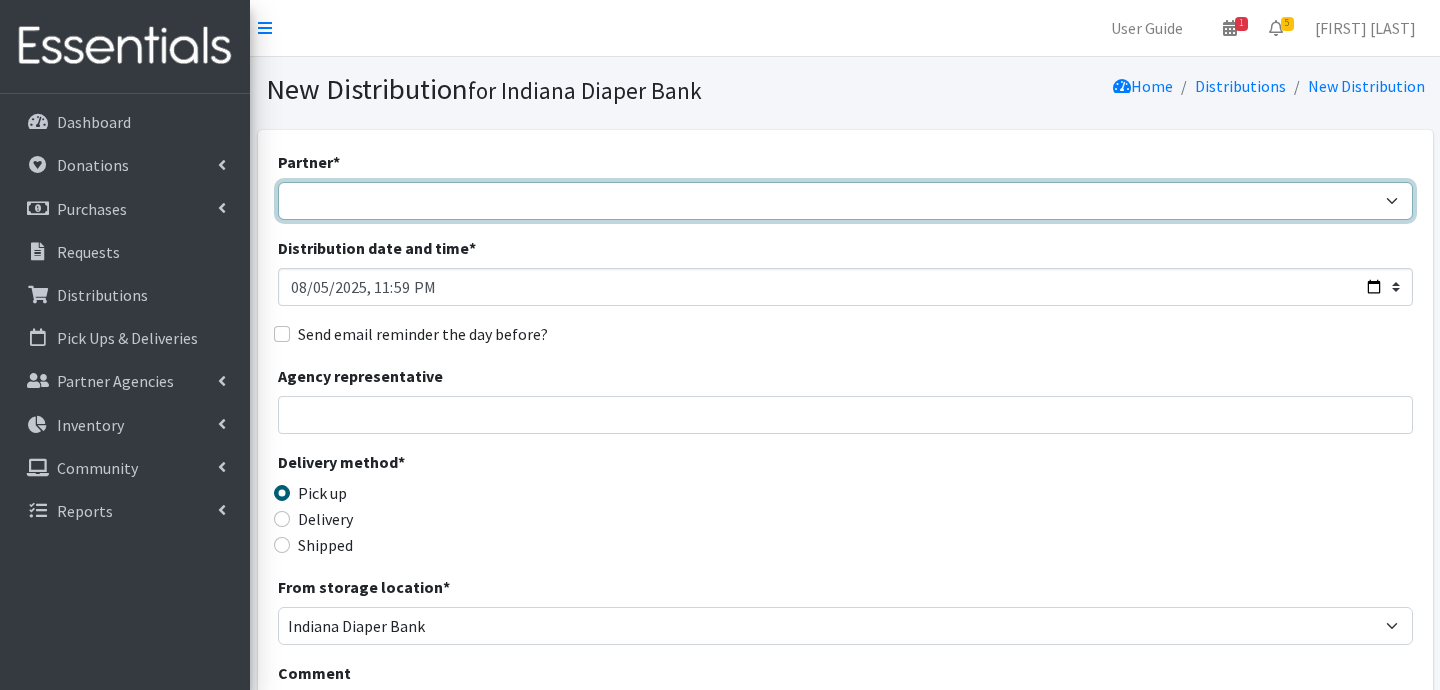 click on "ARC Boone and Hendricks [COUNTY] WIC
Babies Basic Needs Northern Indiana
Baby Diaper Depot-20- 2nd Wed- 9:45am
Bauer Family Resources
Bethel UMC Sweet Cheeks Diaper Pantry-21-2nd Wed-10-11am
Bundles of Blessings- 53- Delivered every 2 months with TANF-
CAFE- Indy-73- 2nd Wed- 11am
Carmel Friends Church-Food Pantry-10- 3rd Wed-12-1pm
Child Care Answers
Children's Bureau
Christamore House-52- 2nd Wed- 10am
CoAction
Community Care in Union County-47-2nd Wed- 11-12pm
David Nolen Pantry of Hope-93
Edna Martin Christian Center-94- 3rd Wed- 10-11am
Eskenazi-32- 2nd  Wed- 9am
Exodus Refugees Bloomington- 85- 3rd Wed-11-12pm
Exodus Refugees-INDY-92-3rd Wed- 11-12pm
Gleaners- 3rd Wednesday- 10am-11am
Glick Properties- 3rd Wednesday 10:00am
Grace Church - Care Center- 4th Wednesday- 12pm-1pm
Grassroot Projects-37- 2nd Wed- 10am
Hancock County Health Department- Third Wednesday Pick Up- 12pm-1pm
Hub for Hope- St. Lukes UMC" at bounding box center (845, 201) 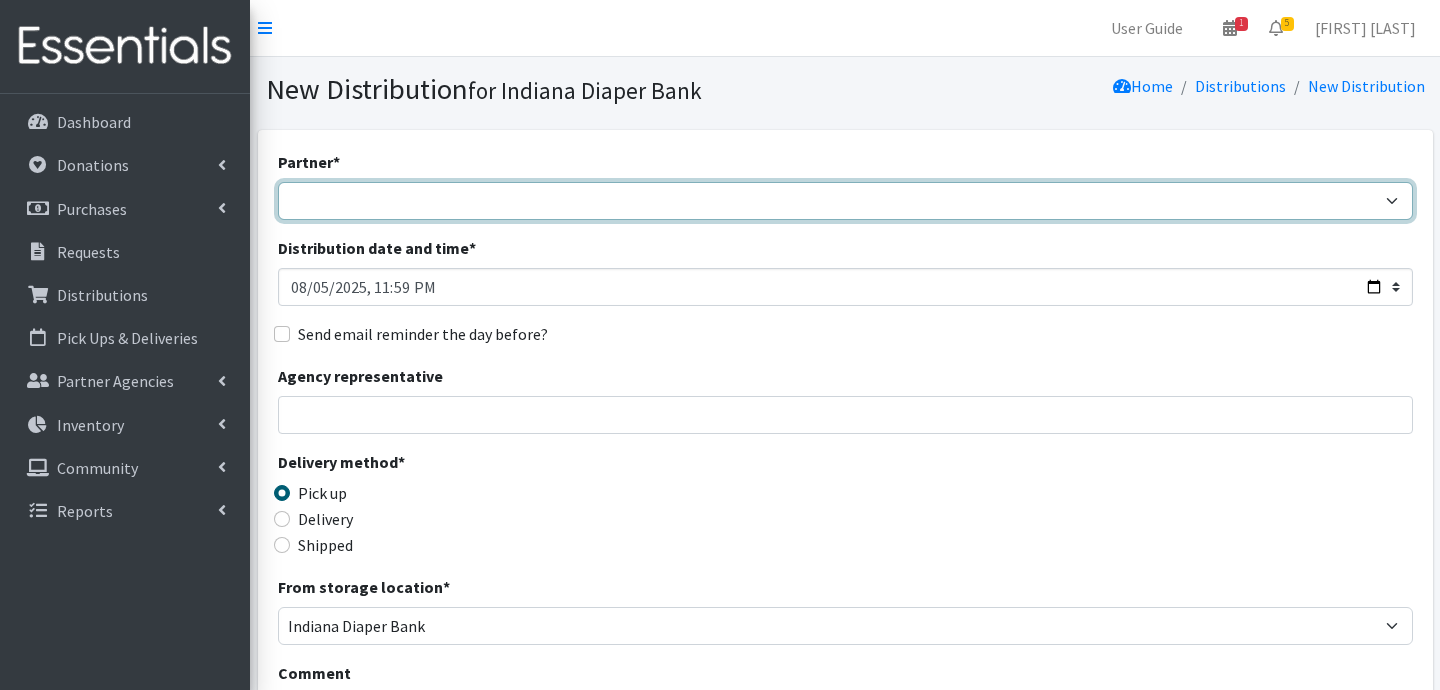 select on "5004" 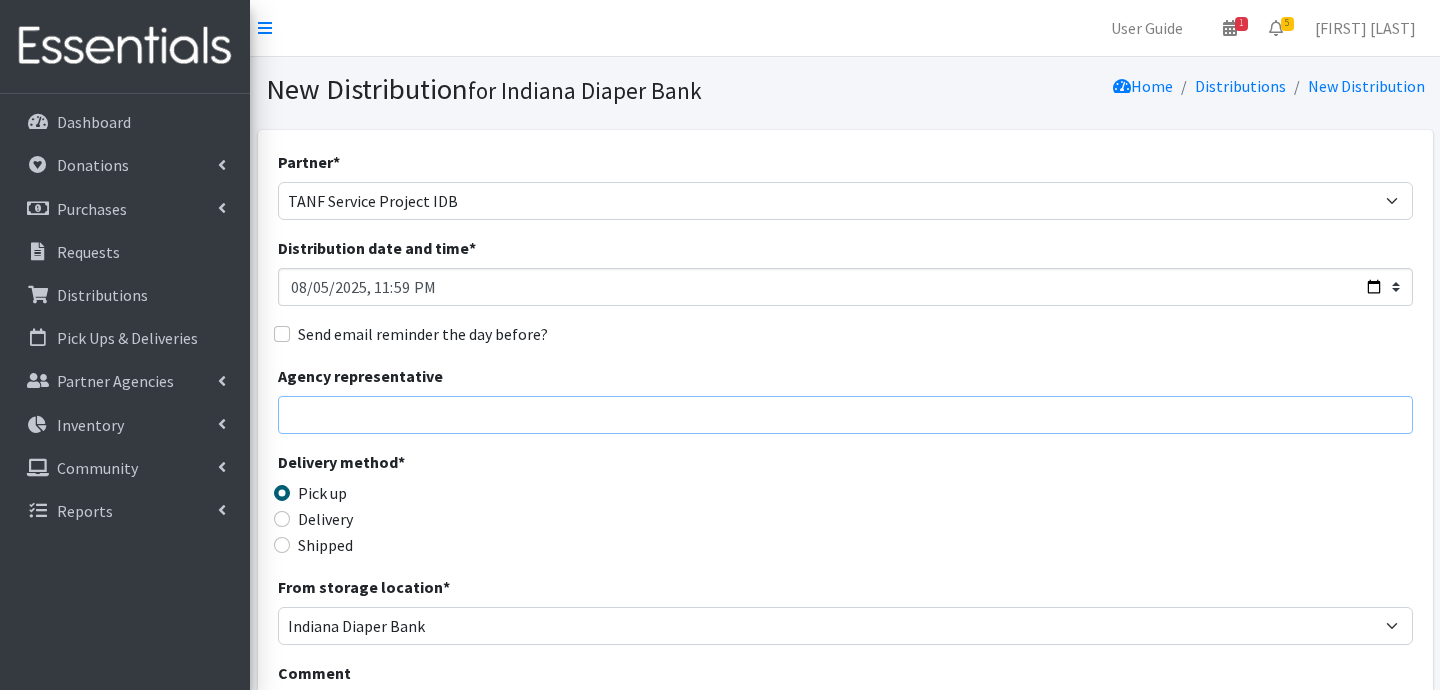 click on "Agency representative" at bounding box center (845, 415) 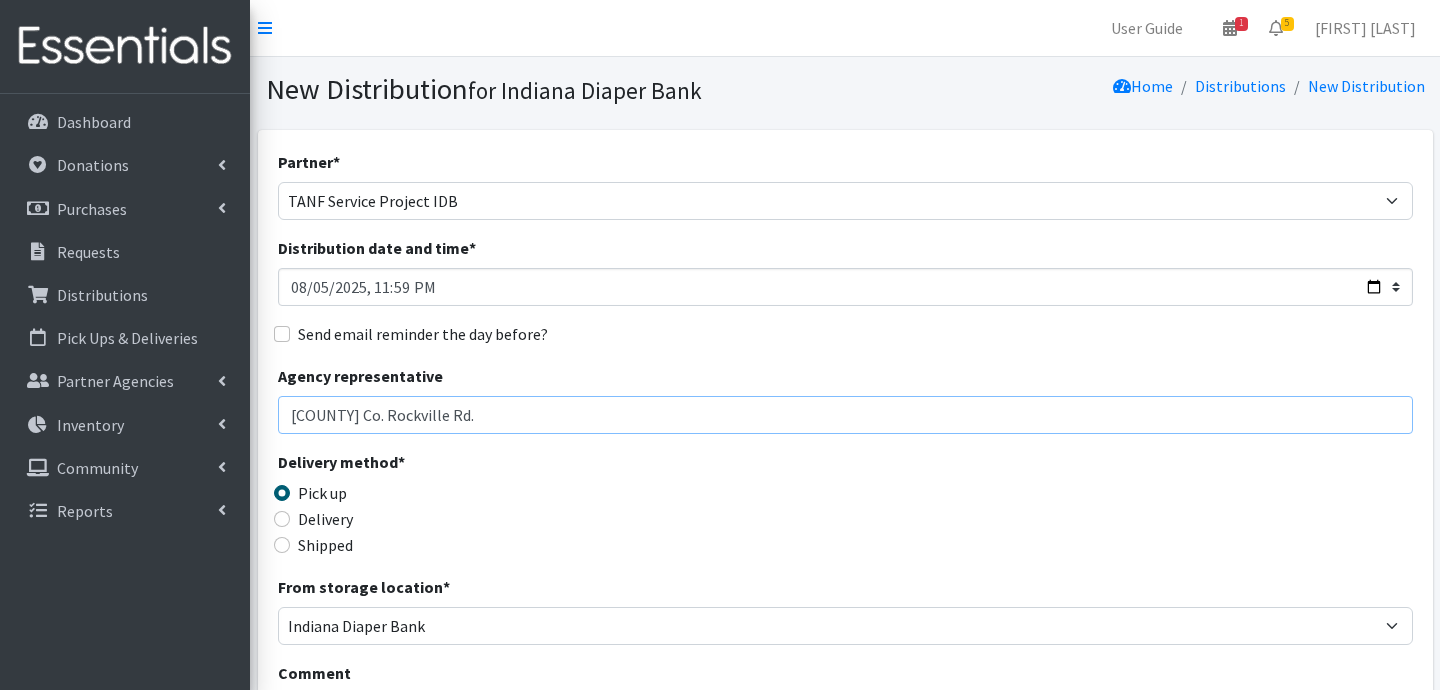 type on "[COUNTY] Co. Rockville Rd." 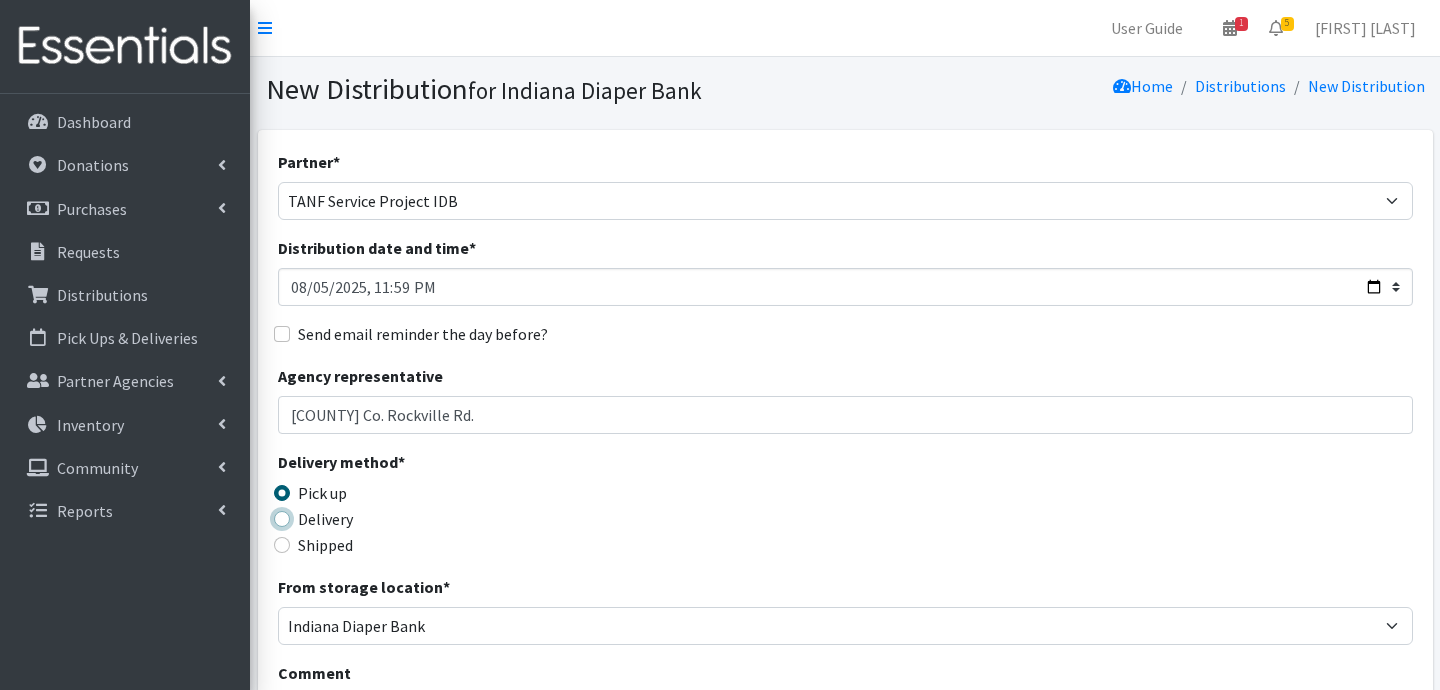 click on "Delivery" at bounding box center (282, 519) 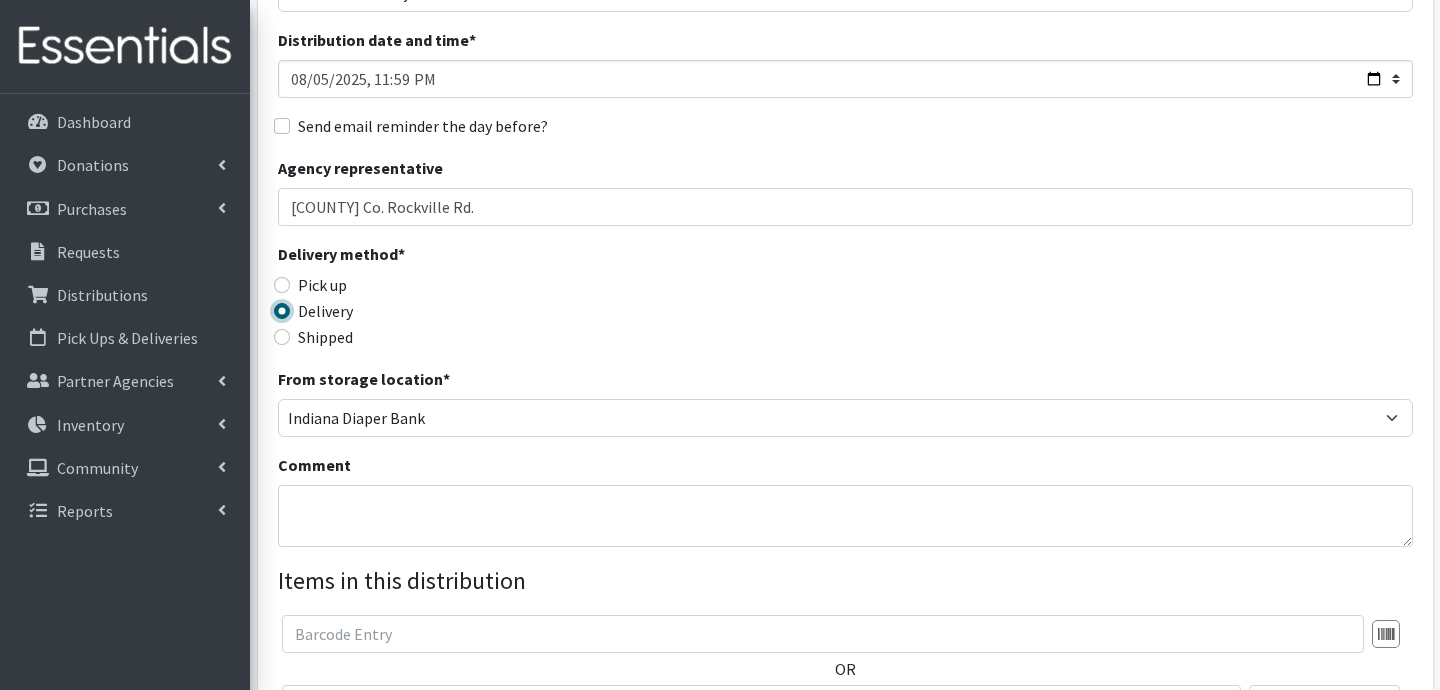 scroll, scrollTop: 215, scrollLeft: 0, axis: vertical 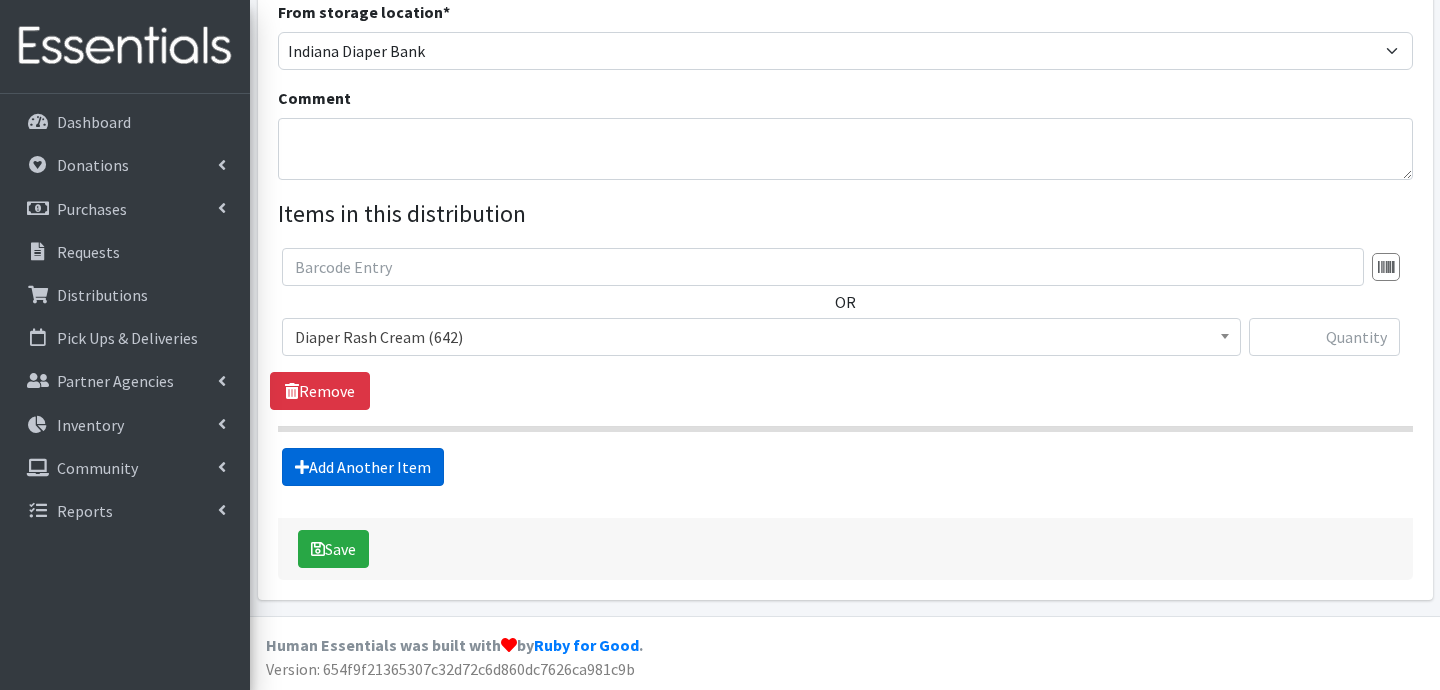 click on "Add Another Item" at bounding box center (363, 467) 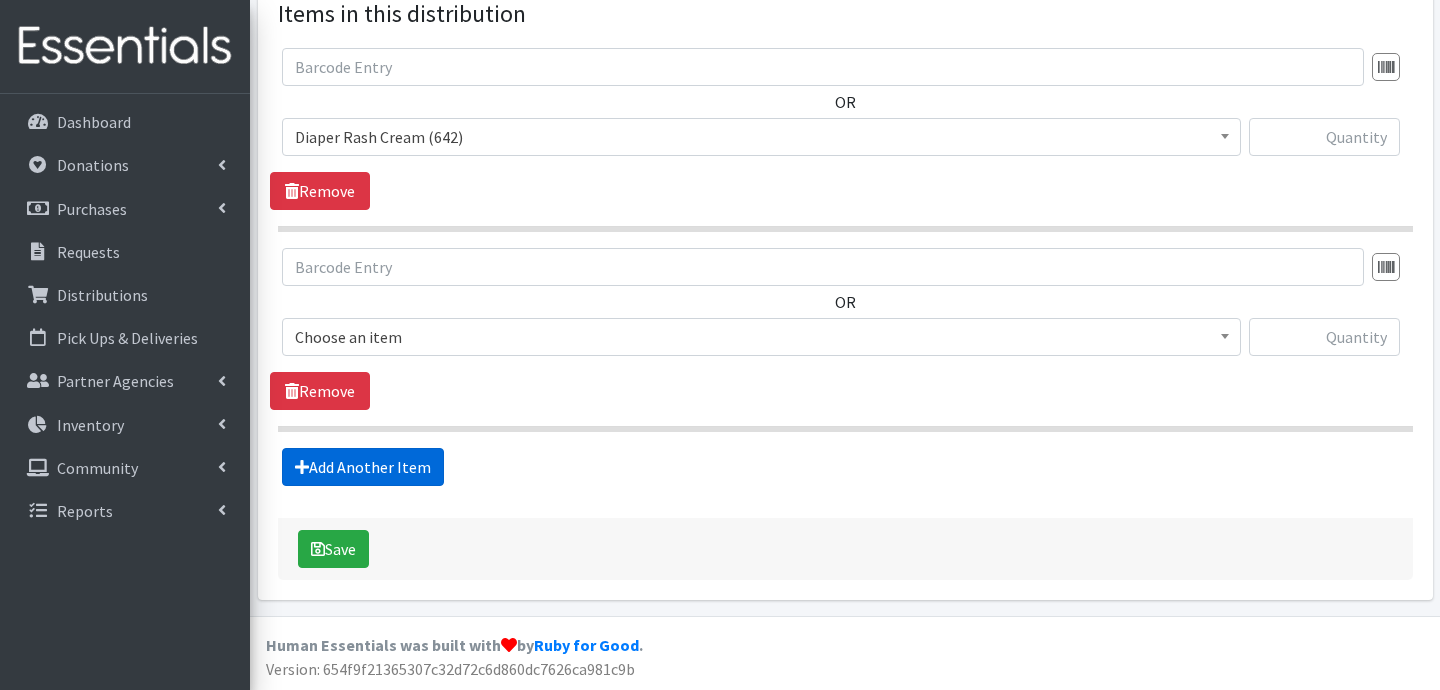 click on "Add Another Item" at bounding box center [363, 467] 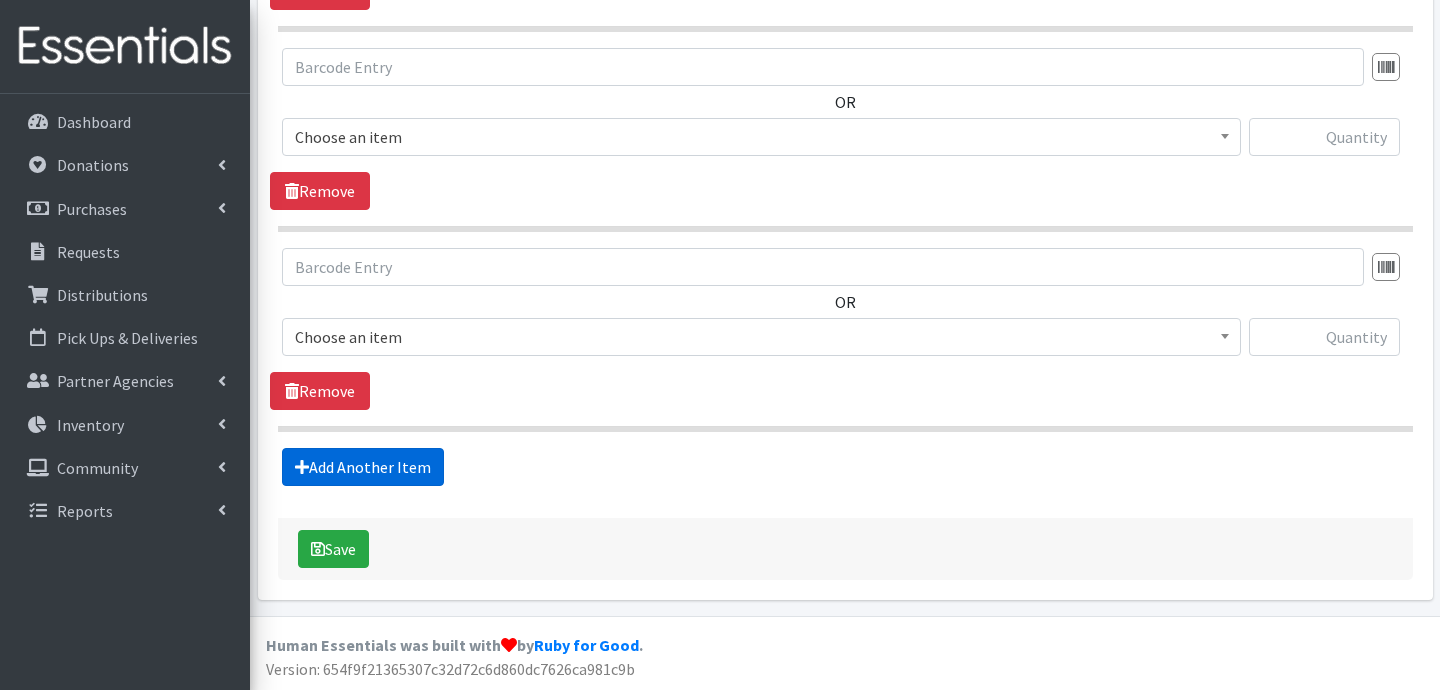 click on "Add Another Item" at bounding box center (363, 467) 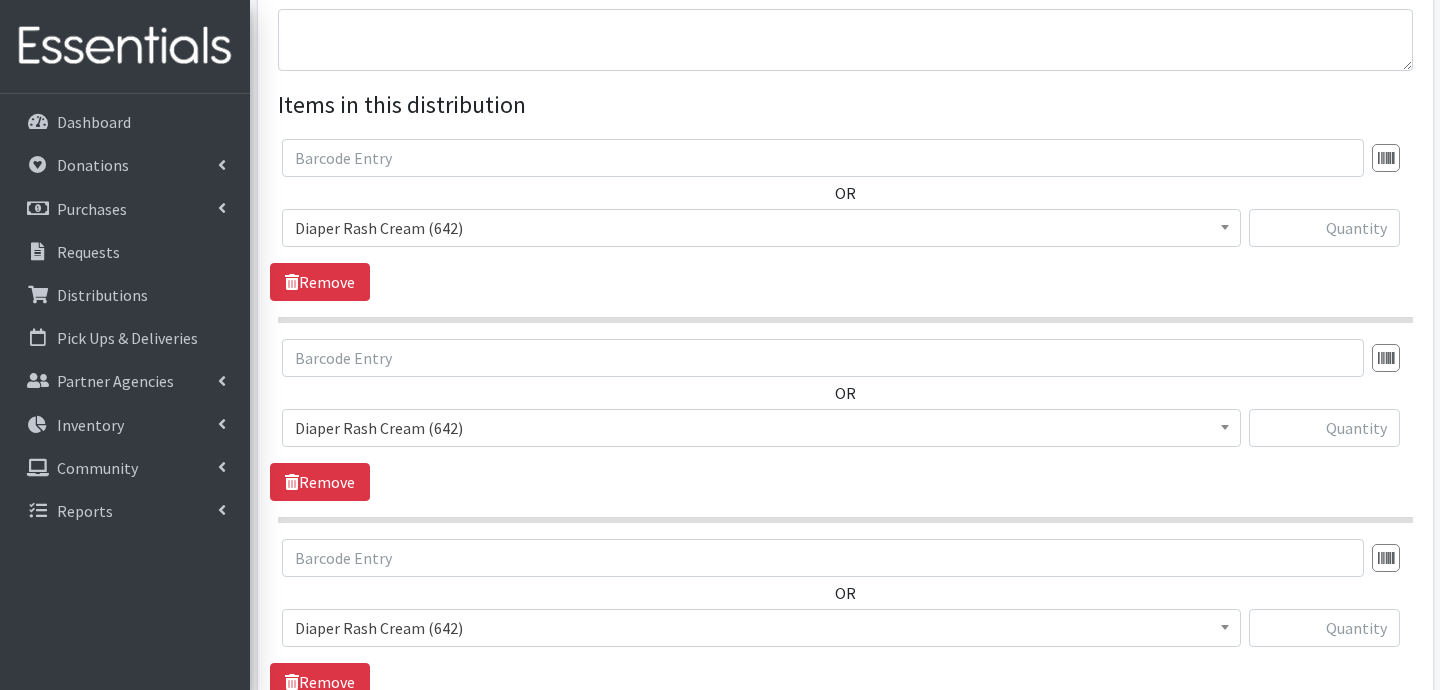 scroll, scrollTop: 606, scrollLeft: 0, axis: vertical 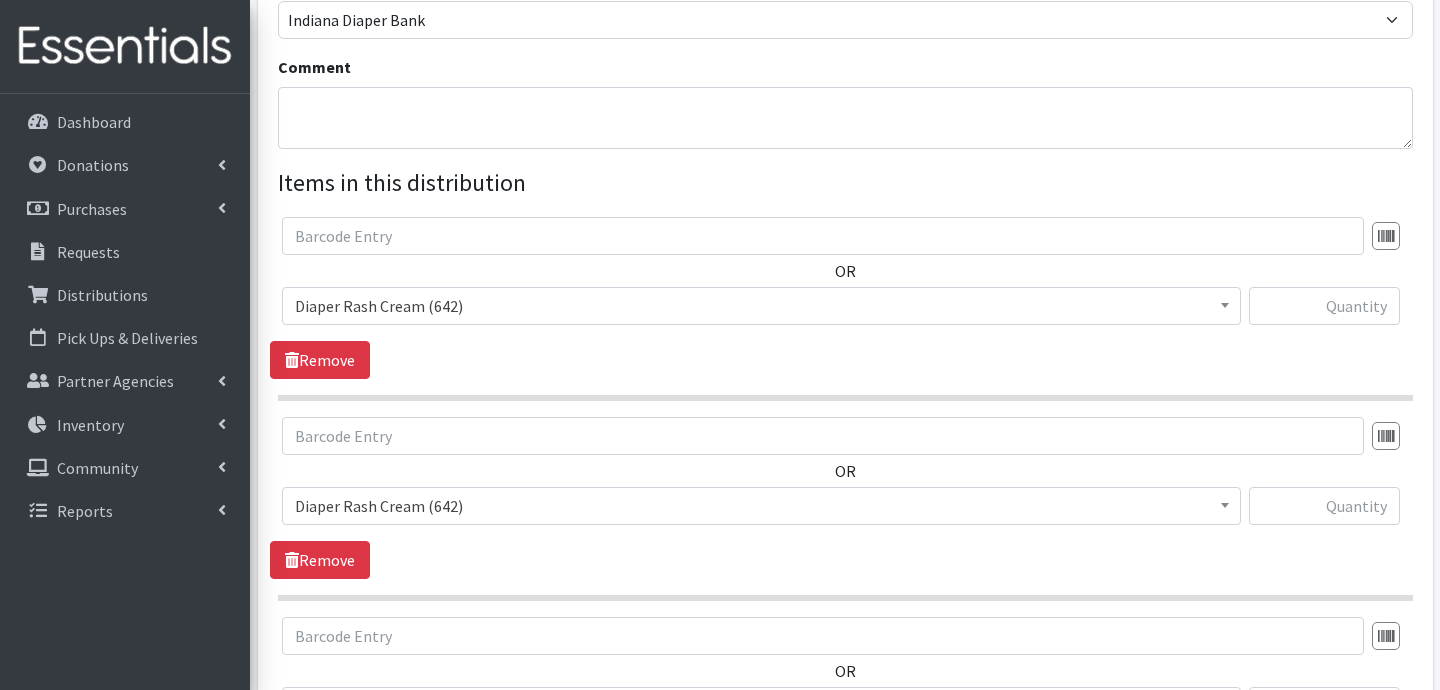 click on "Diaper Rash Cream (642)" at bounding box center [761, 306] 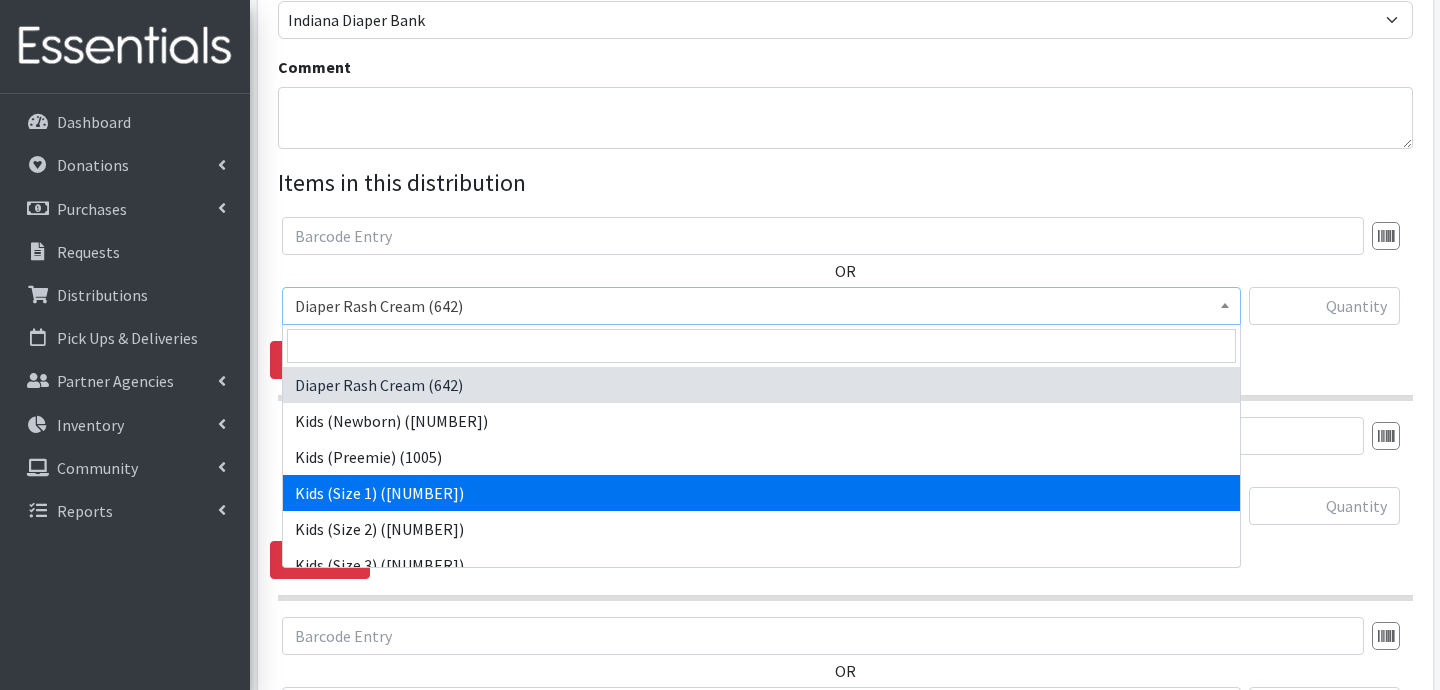 select on "3401" 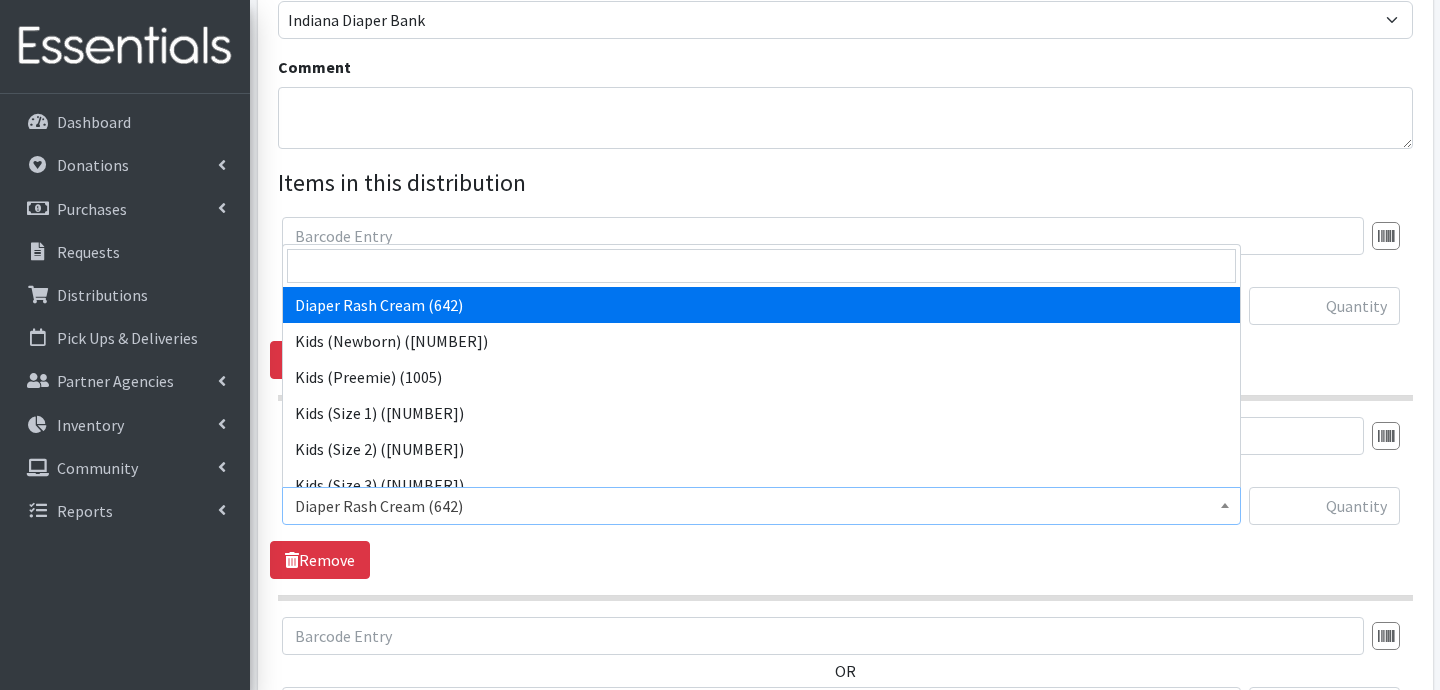 click on "Diaper Rash Cream (642)" at bounding box center (761, 506) 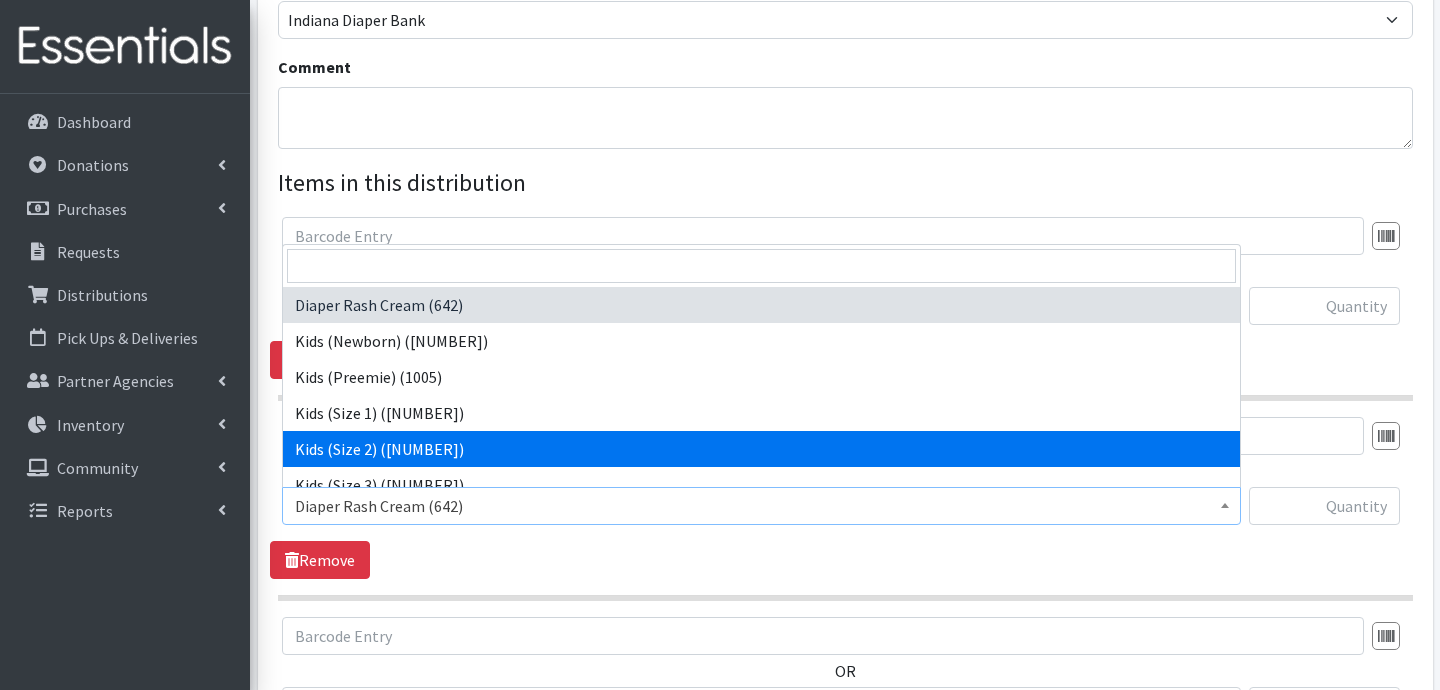 select on "3420" 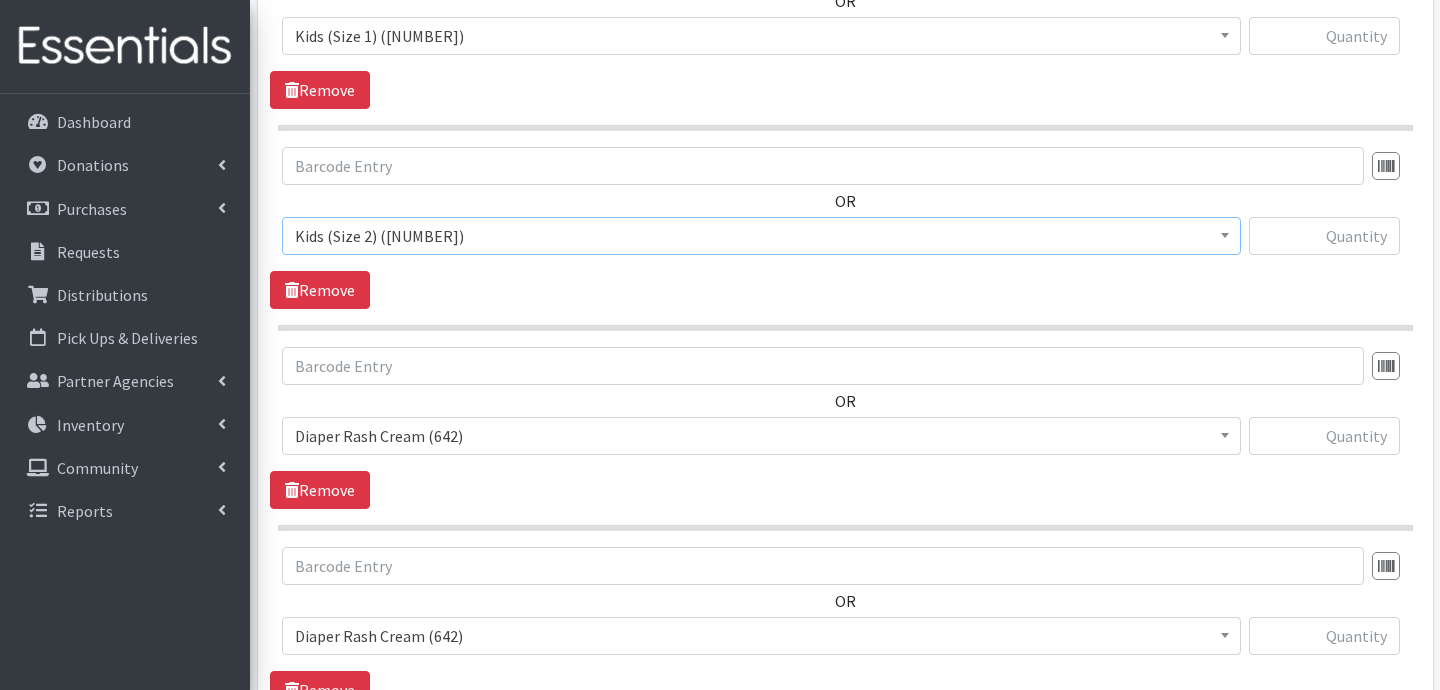 scroll, scrollTop: 887, scrollLeft: 0, axis: vertical 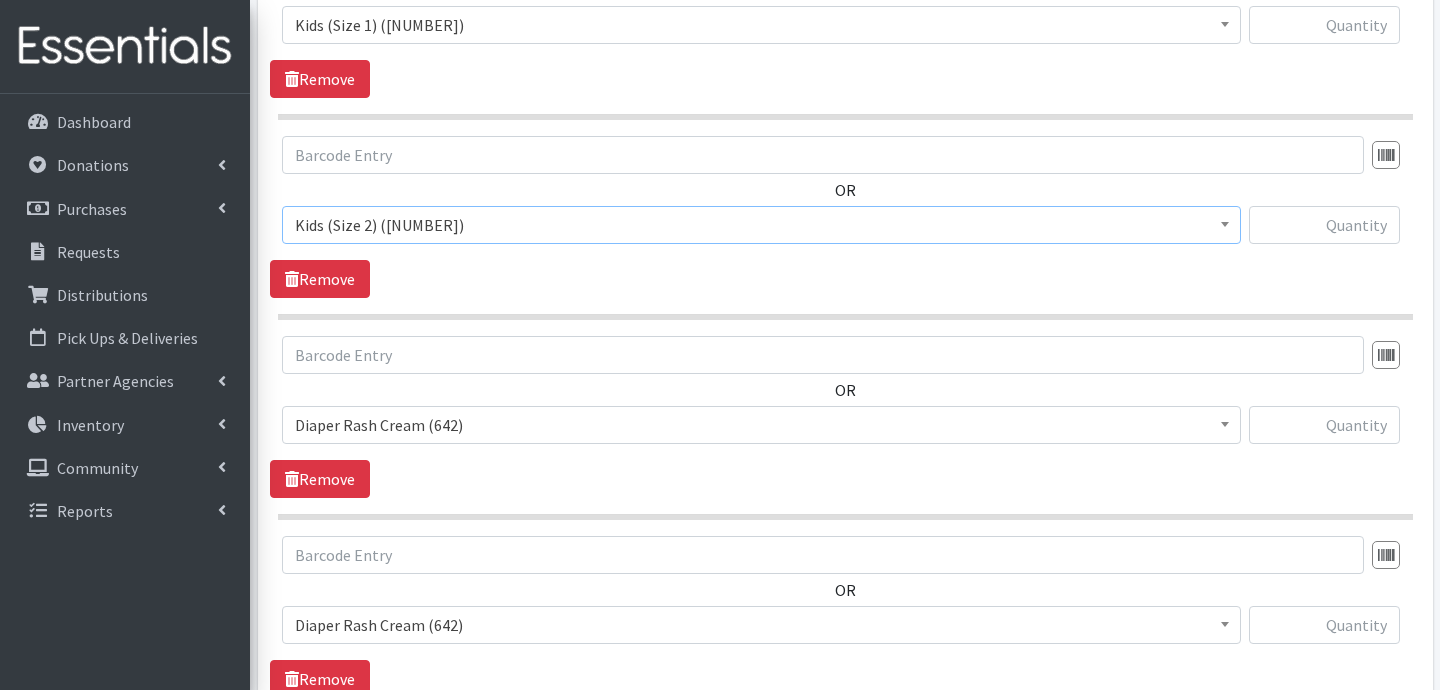 click on "Diaper Rash Cream (642)" at bounding box center [761, 425] 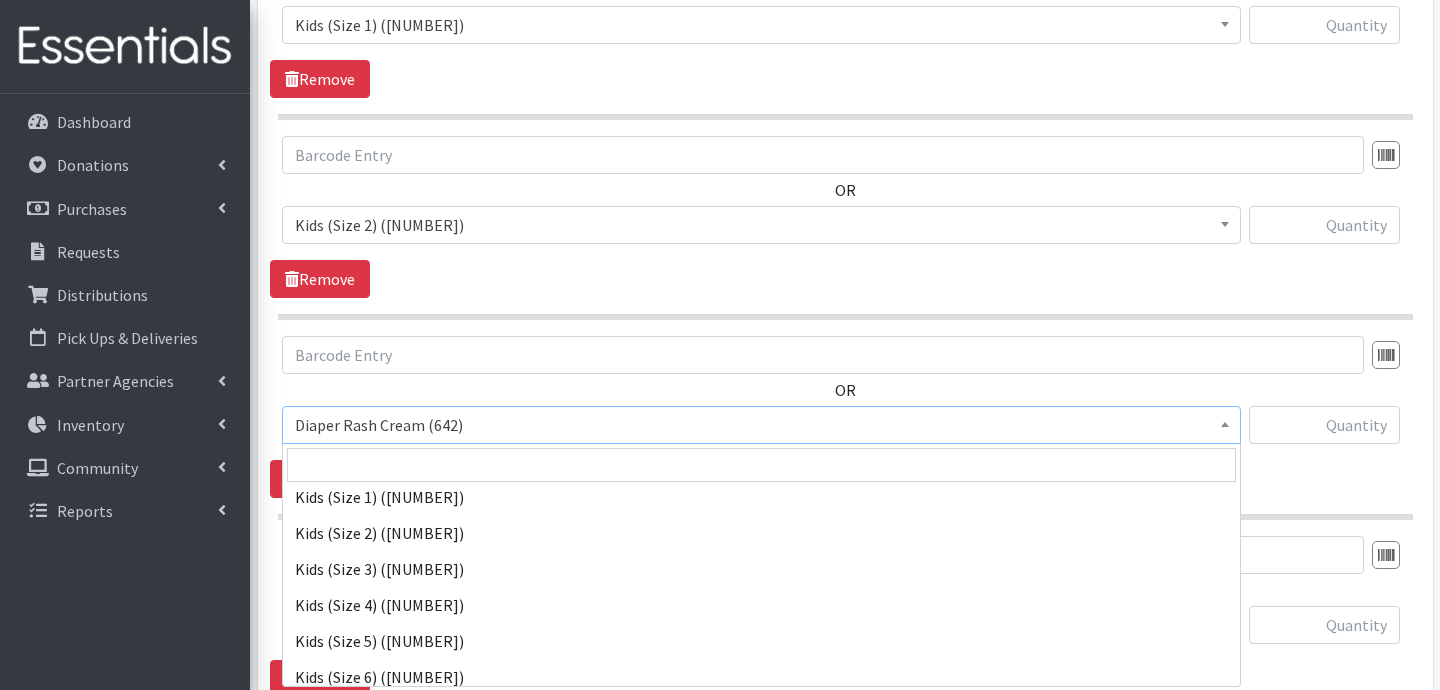 scroll, scrollTop: 117, scrollLeft: 0, axis: vertical 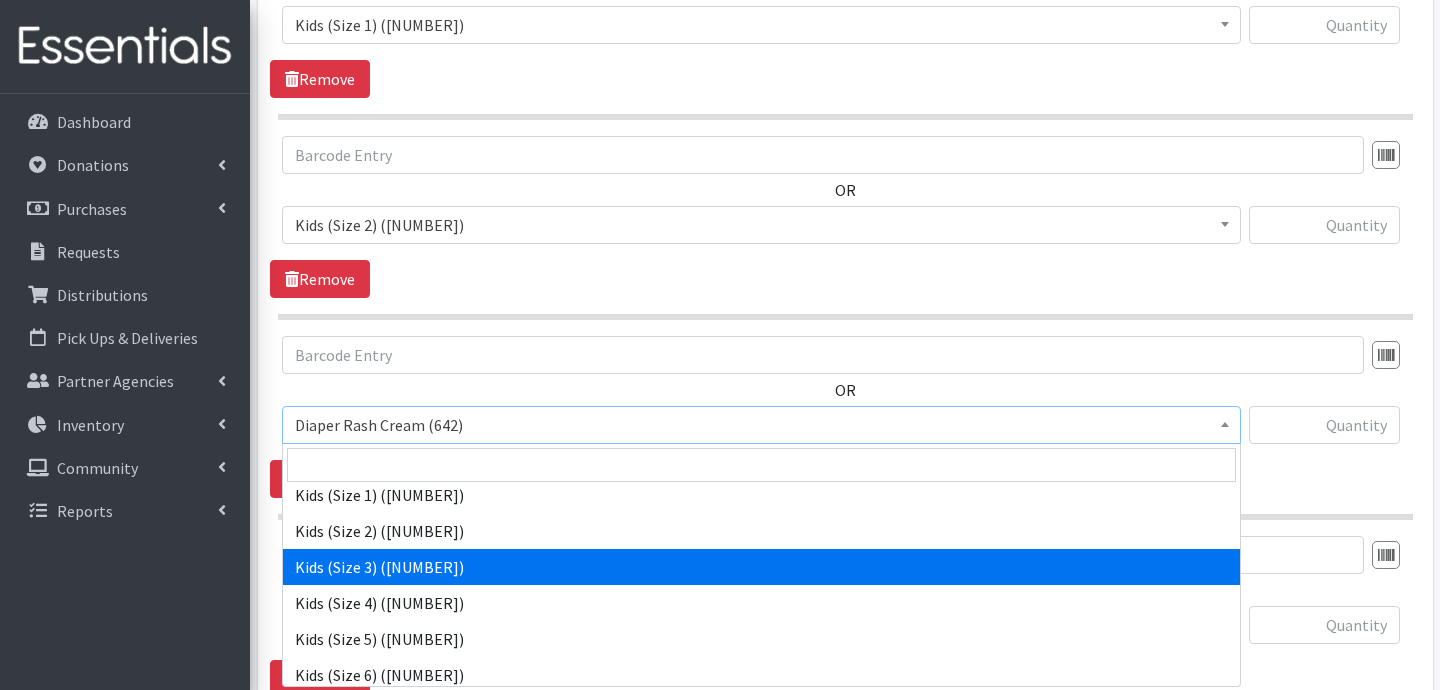 select on "3393" 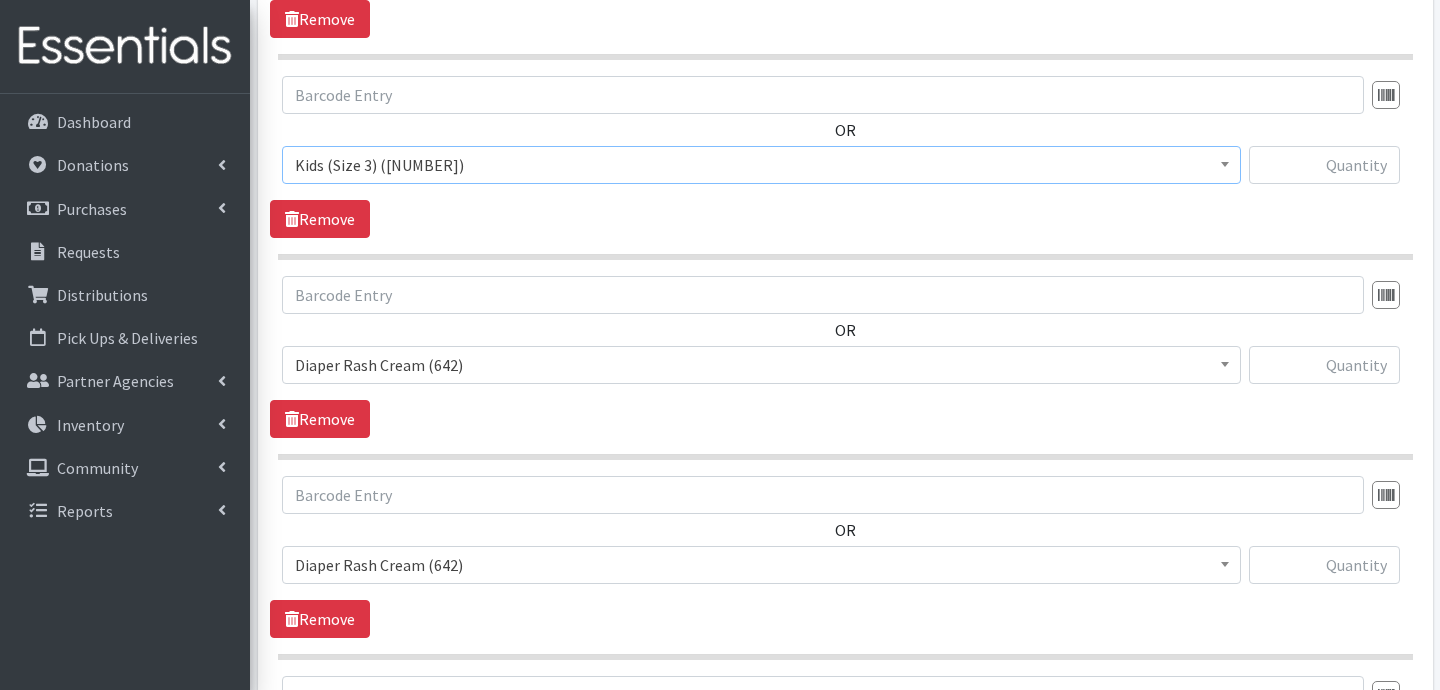 scroll, scrollTop: 1148, scrollLeft: 0, axis: vertical 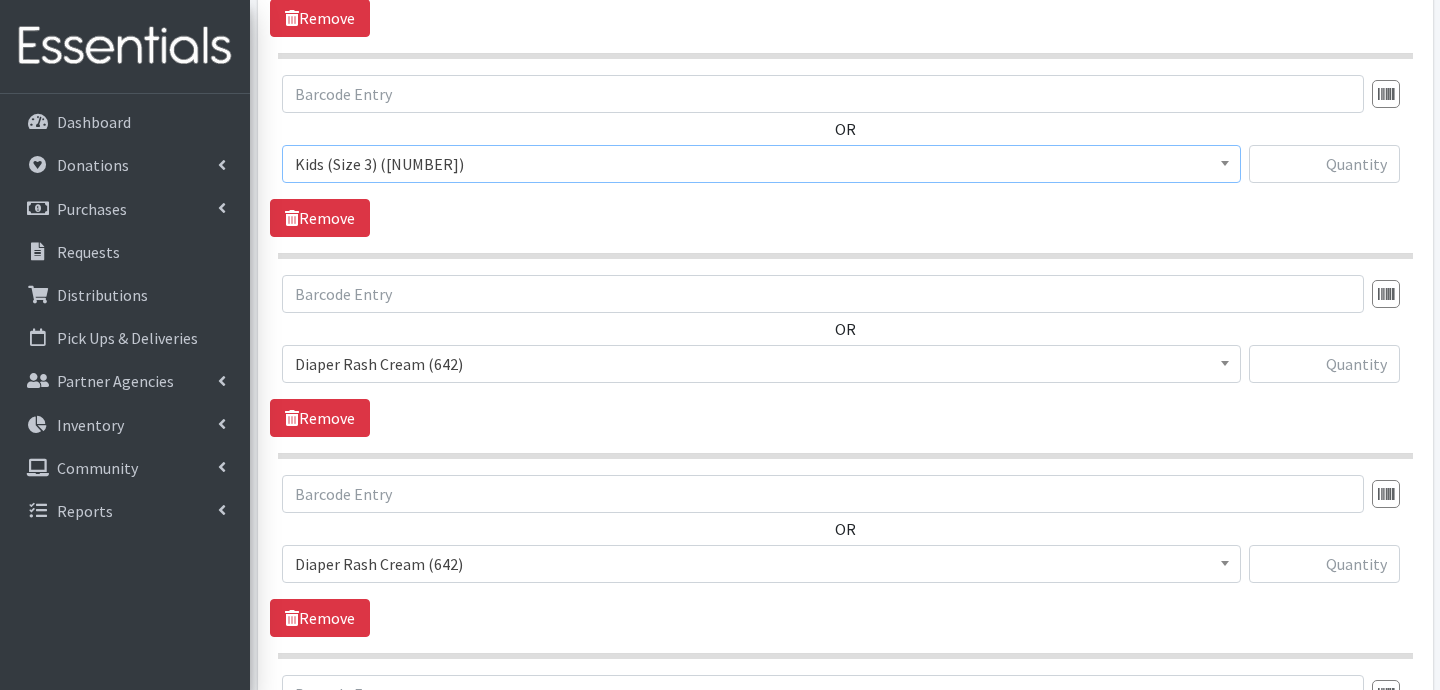 click on "Diaper Rash Cream (642)" at bounding box center (761, 364) 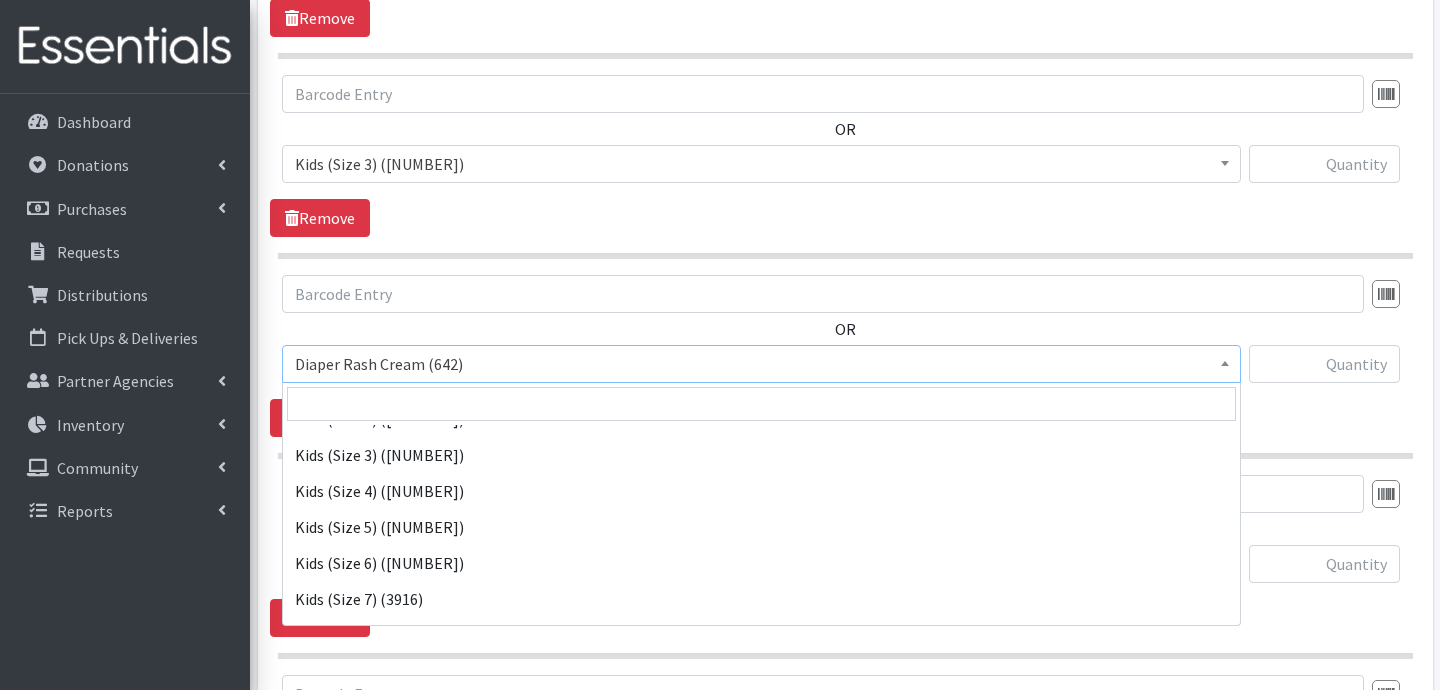 scroll, scrollTop: 171, scrollLeft: 0, axis: vertical 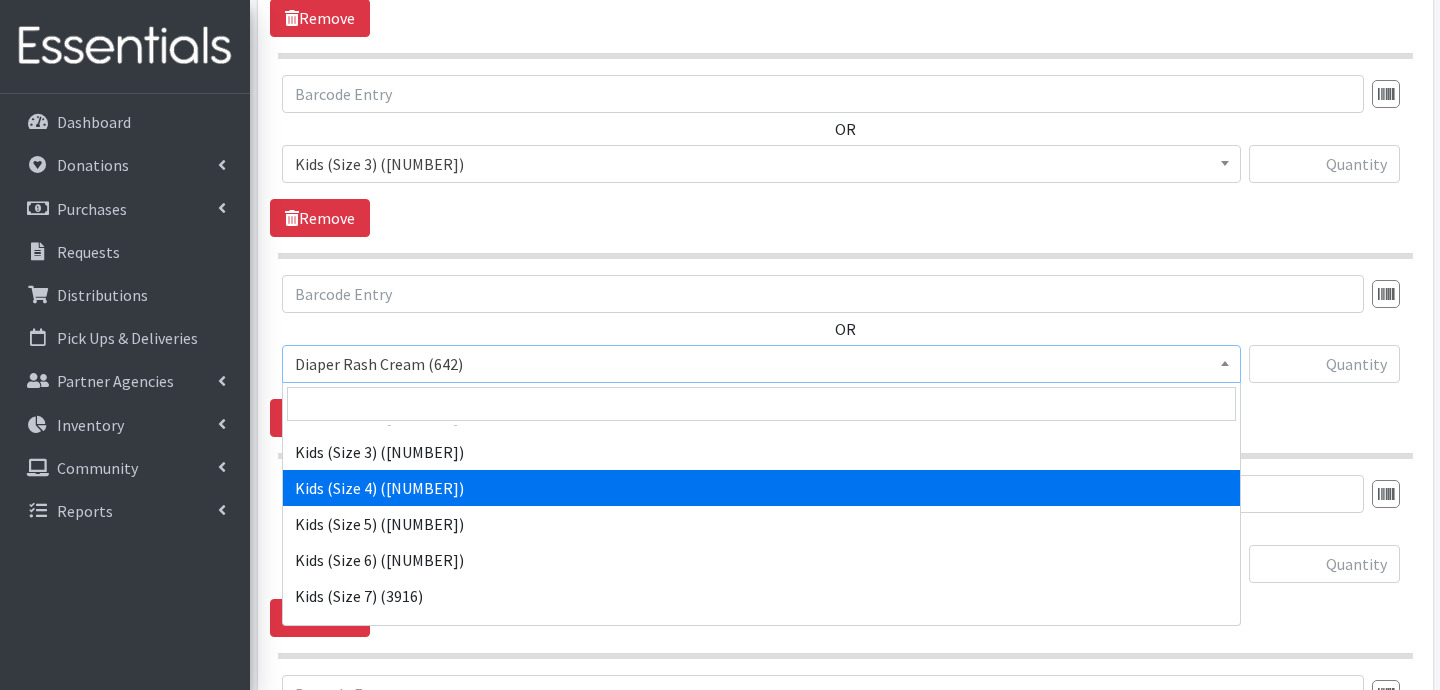 select on "3394" 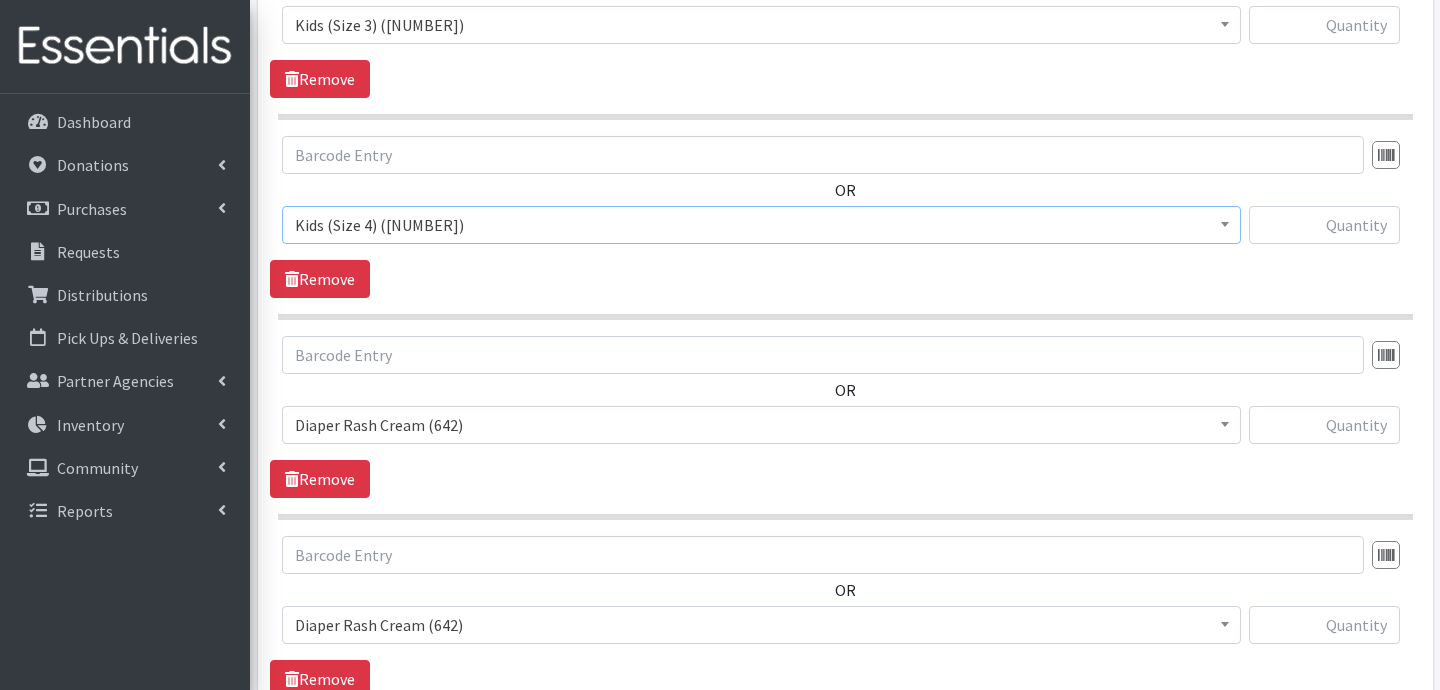 scroll, scrollTop: 1290, scrollLeft: 0, axis: vertical 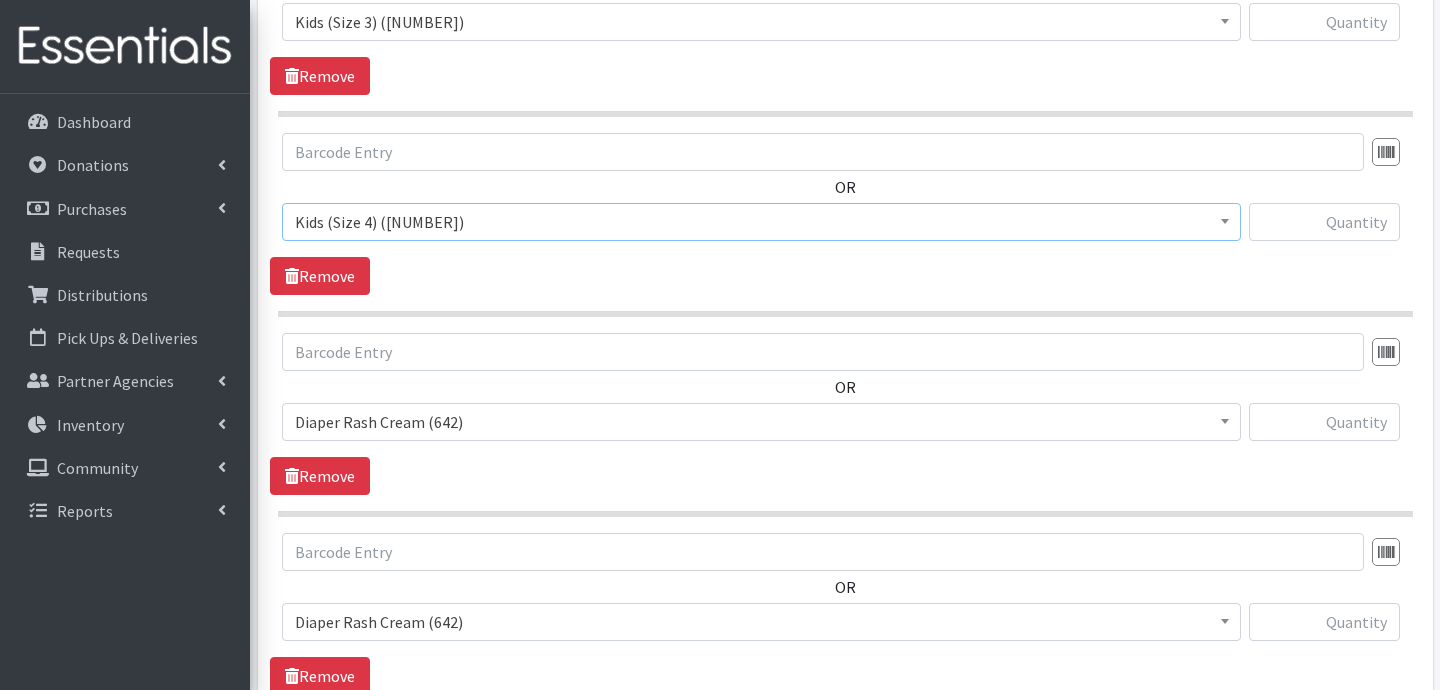 click on "Diaper Rash Cream (642)" at bounding box center (761, 422) 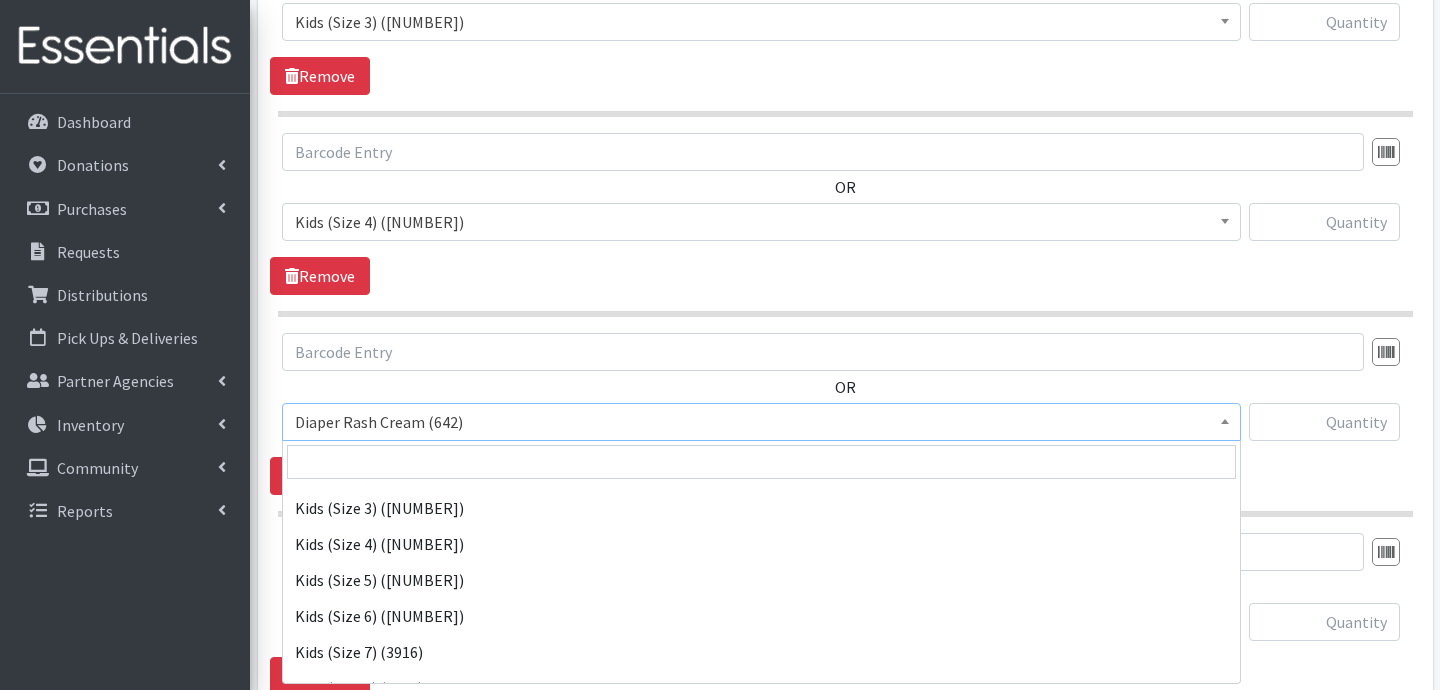 scroll, scrollTop: 174, scrollLeft: 0, axis: vertical 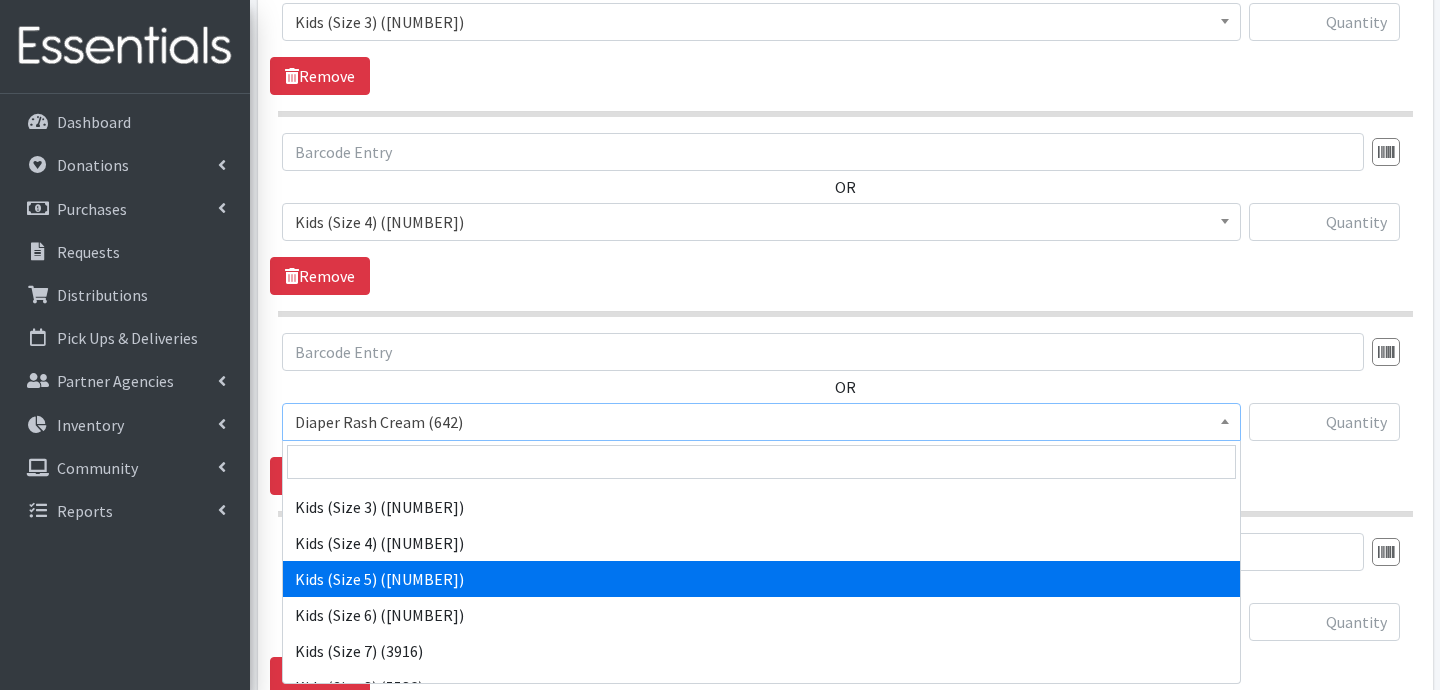 select on "3407" 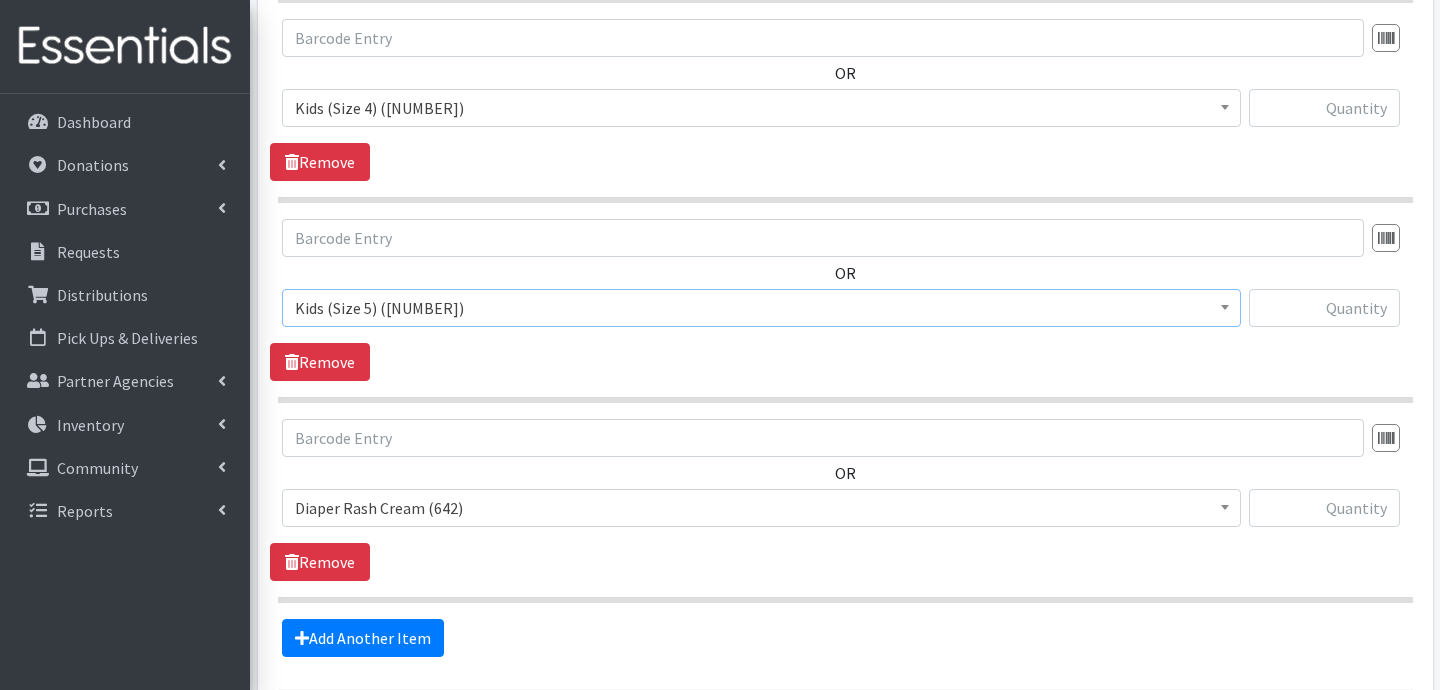 scroll, scrollTop: 1409, scrollLeft: 0, axis: vertical 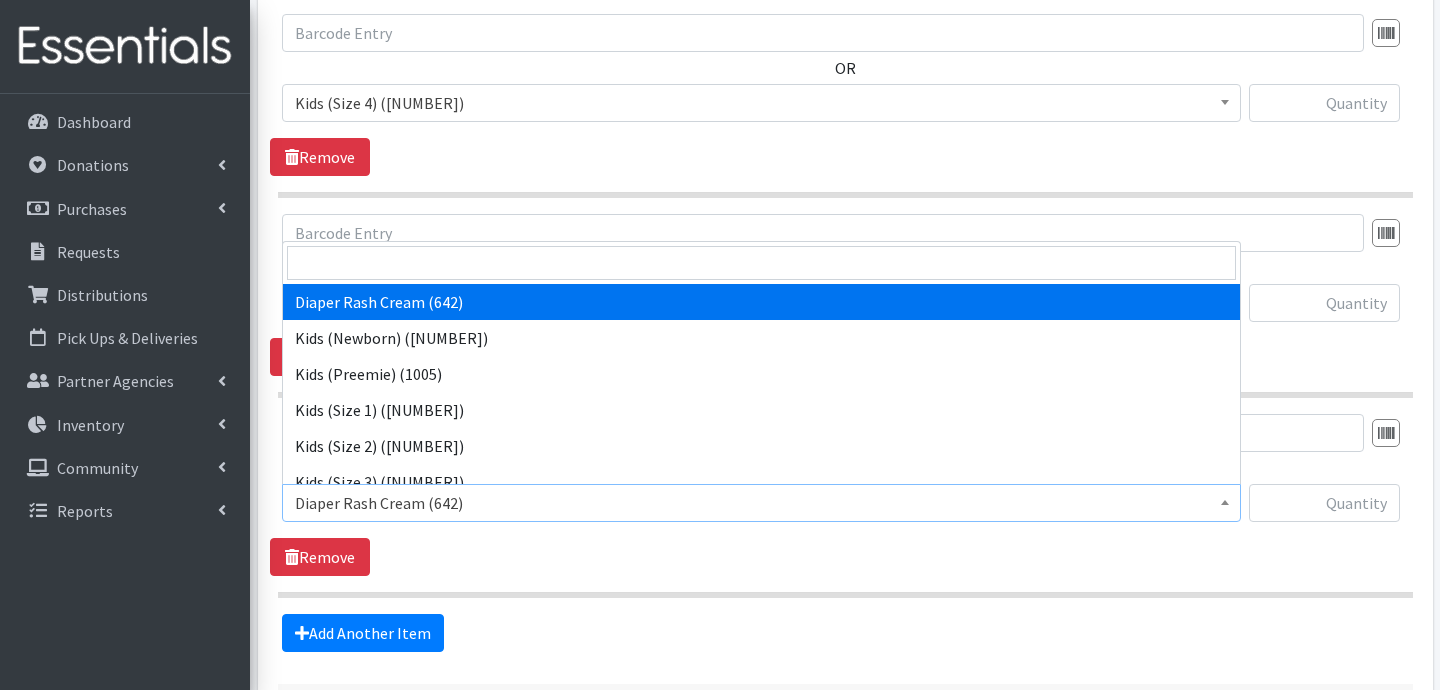 click on "Diaper Rash Cream (642)" at bounding box center [761, 503] 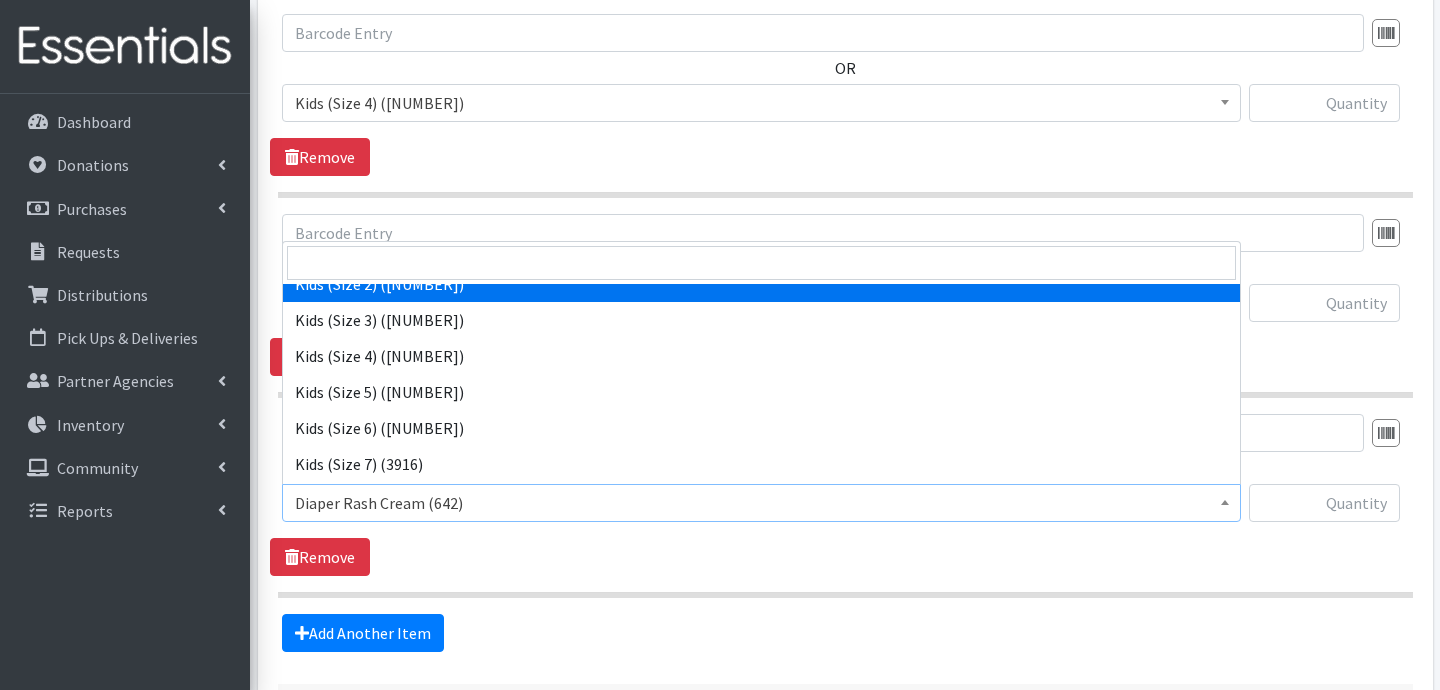 scroll, scrollTop: 165, scrollLeft: 0, axis: vertical 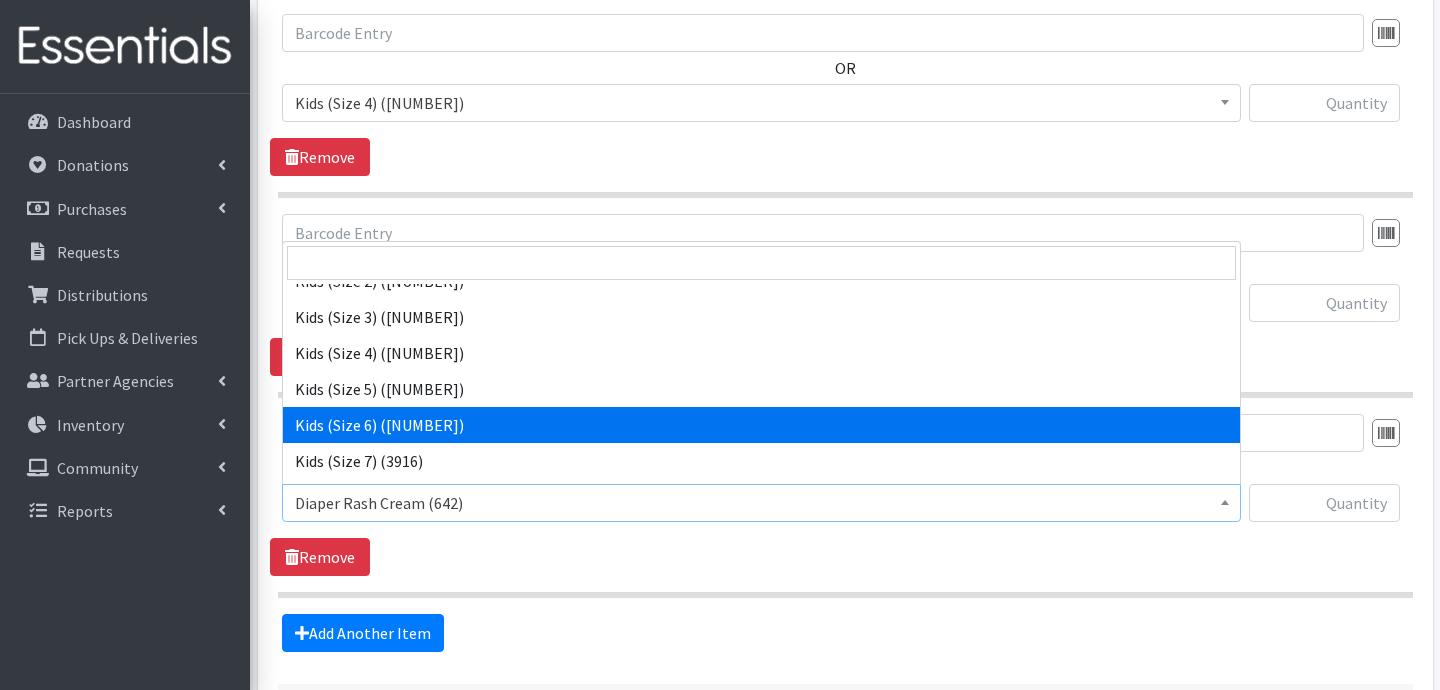 select on "3419" 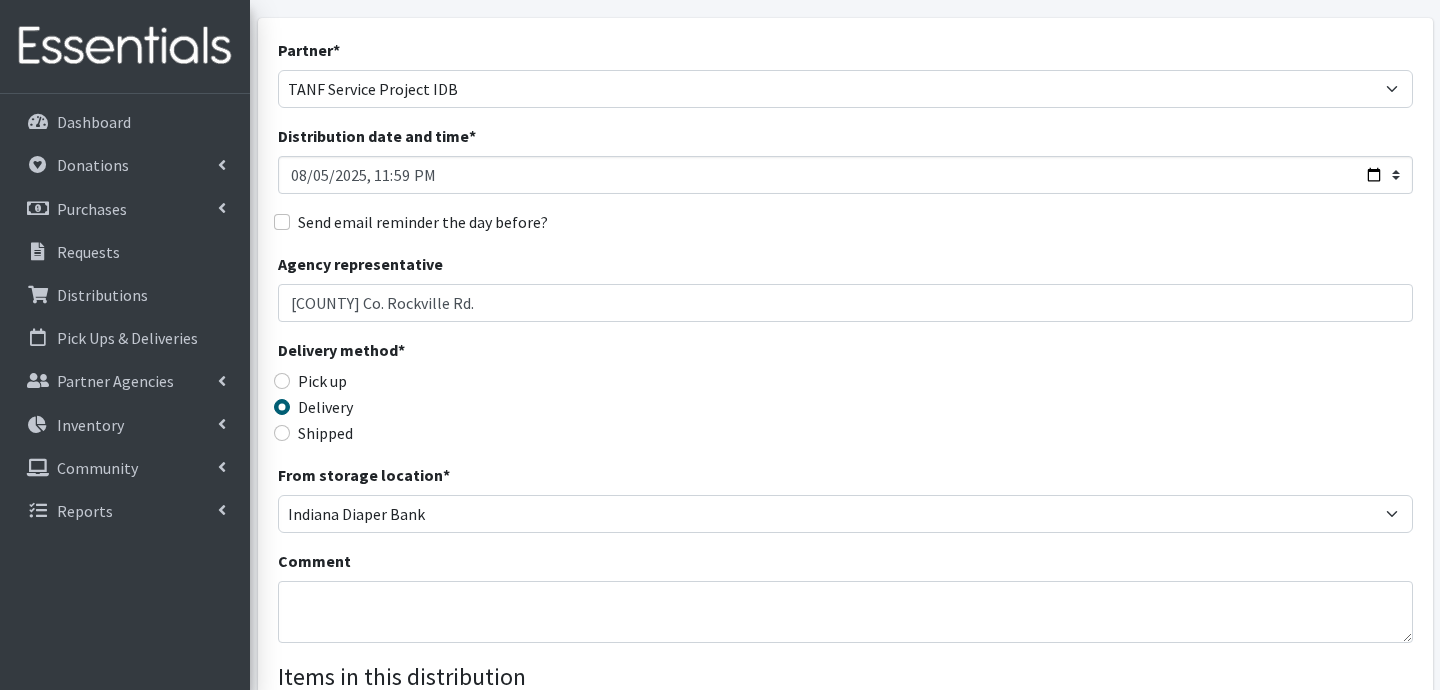 scroll, scrollTop: 113, scrollLeft: 0, axis: vertical 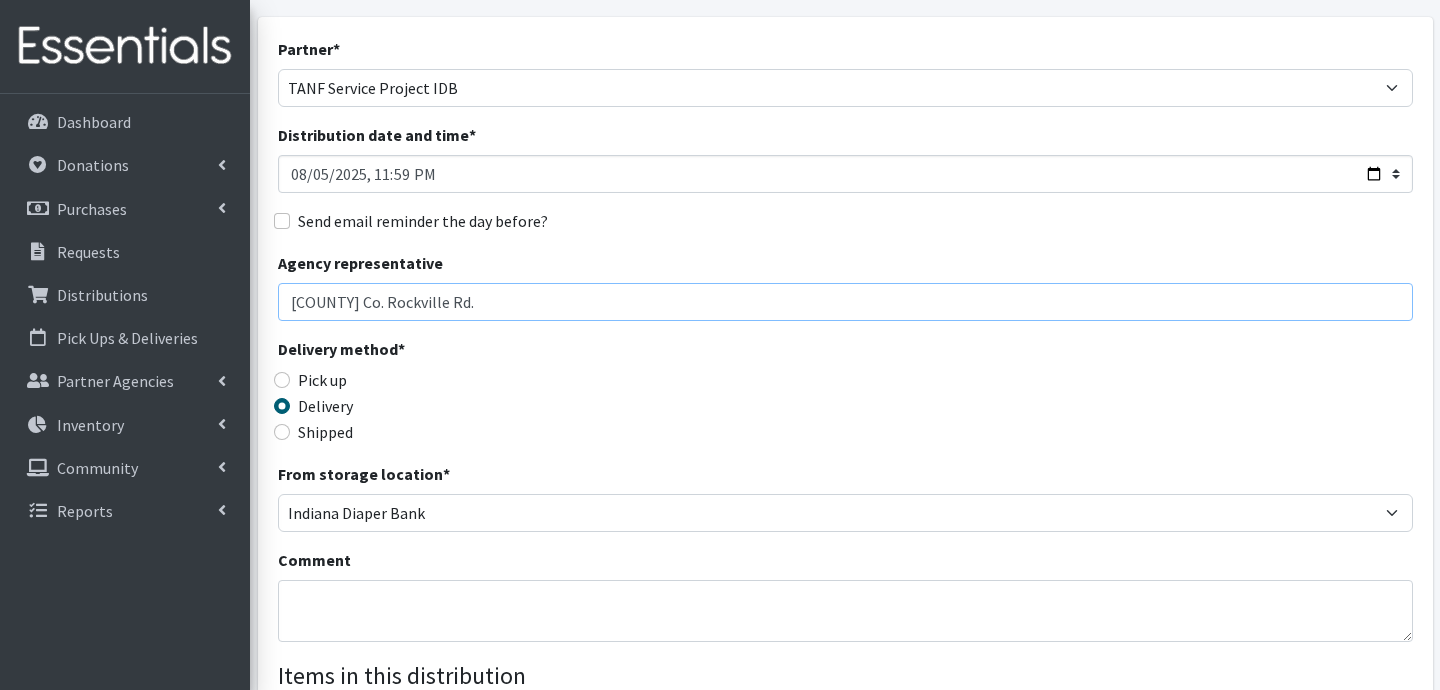 drag, startPoint x: 475, startPoint y: 307, endPoint x: 291, endPoint y: 300, distance: 184.1331 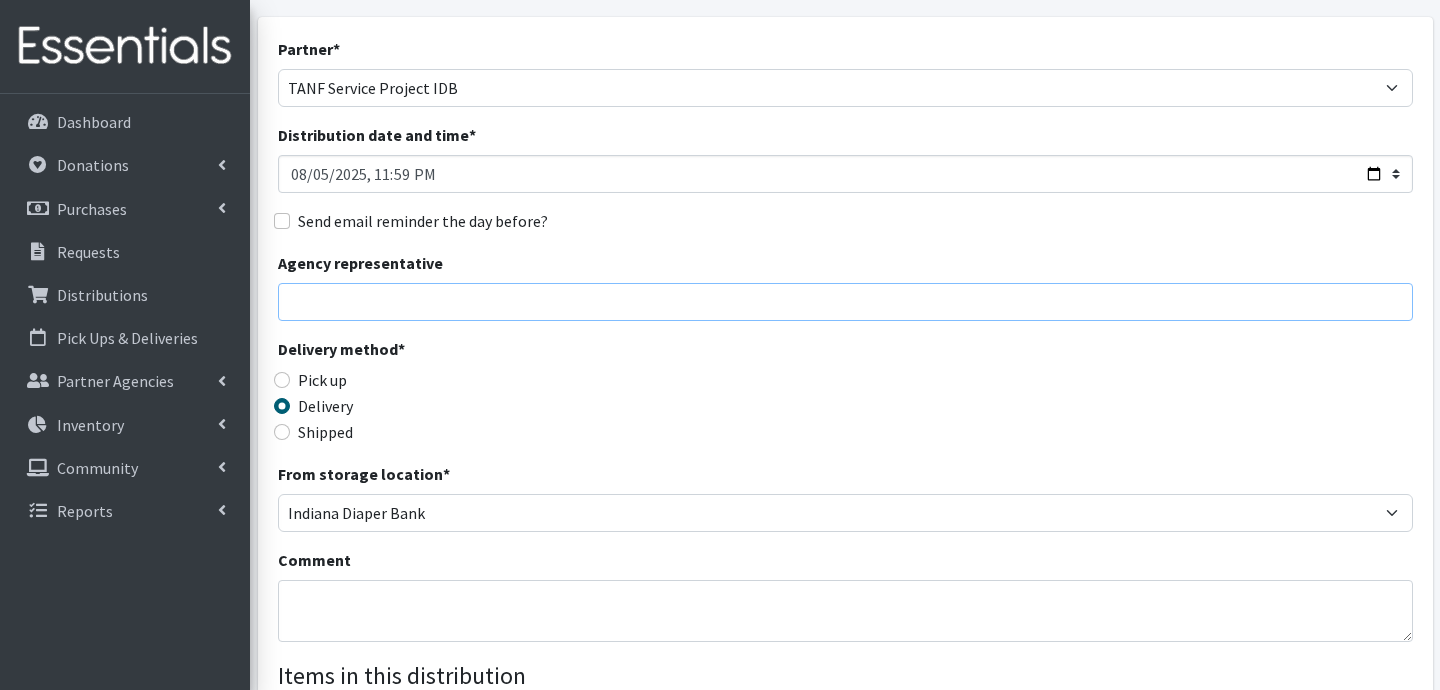 type 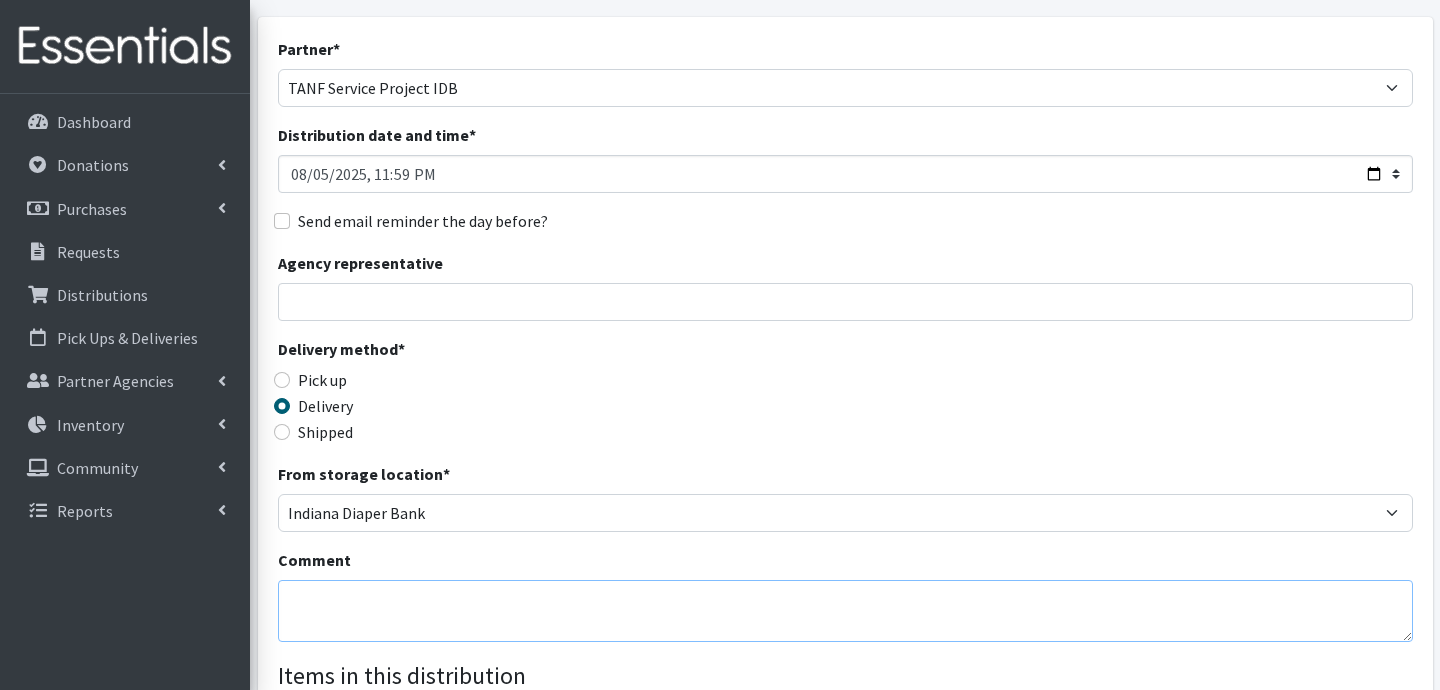 click on "Comment" at bounding box center [845, 611] 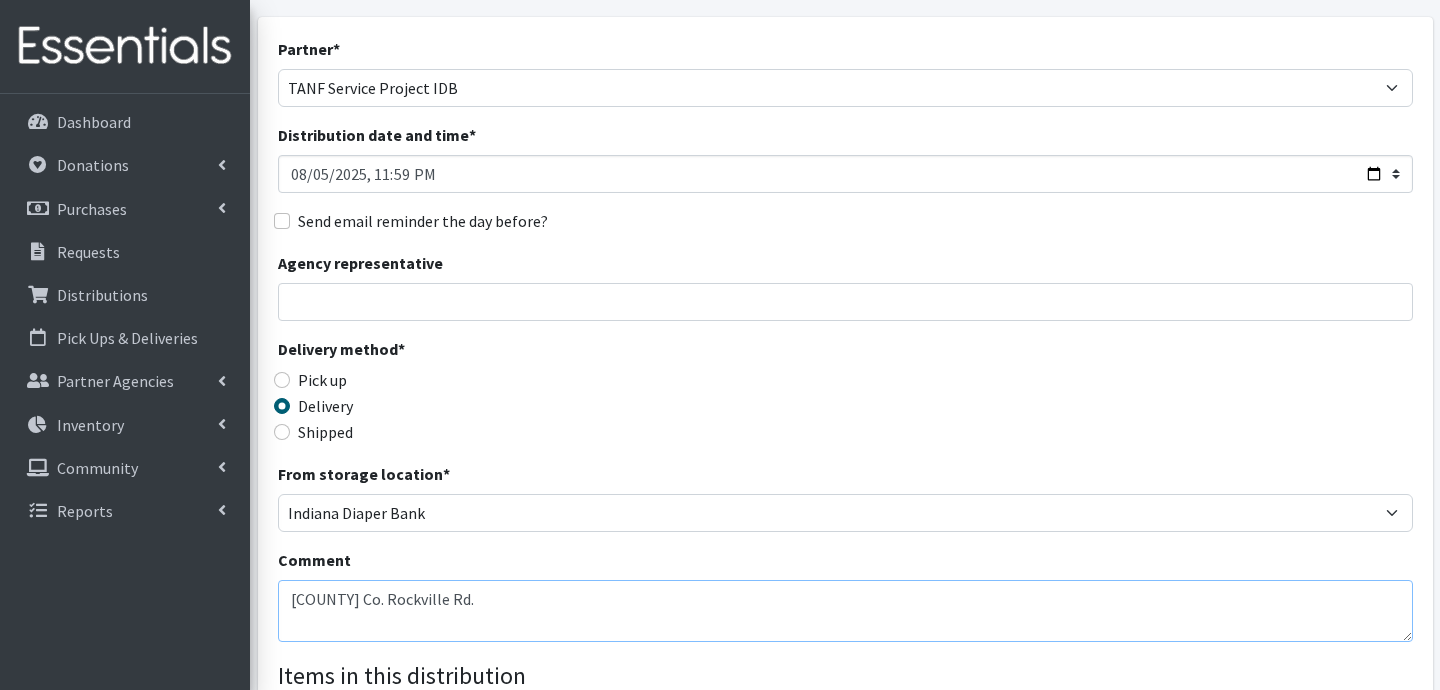 type on "[COUNTY] Co. Rockville Rd." 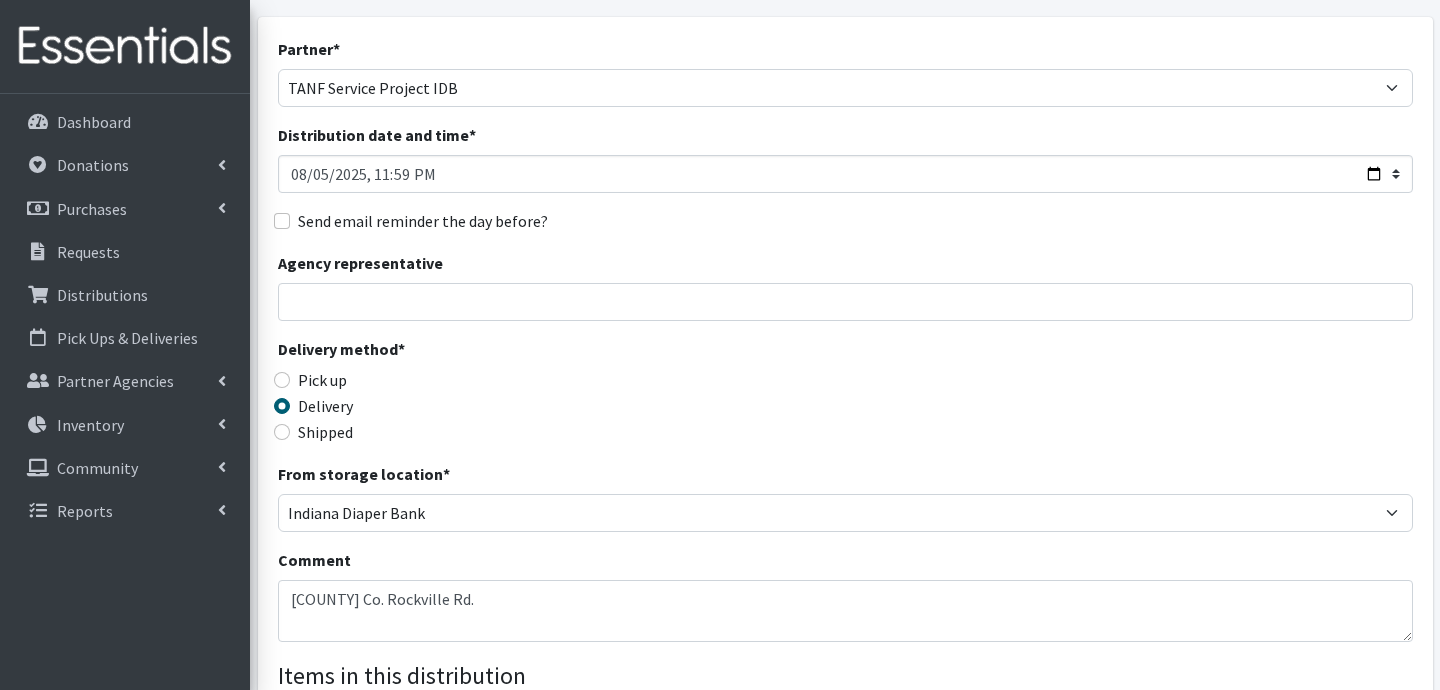 click on "Pick up" at bounding box center (420, 380) 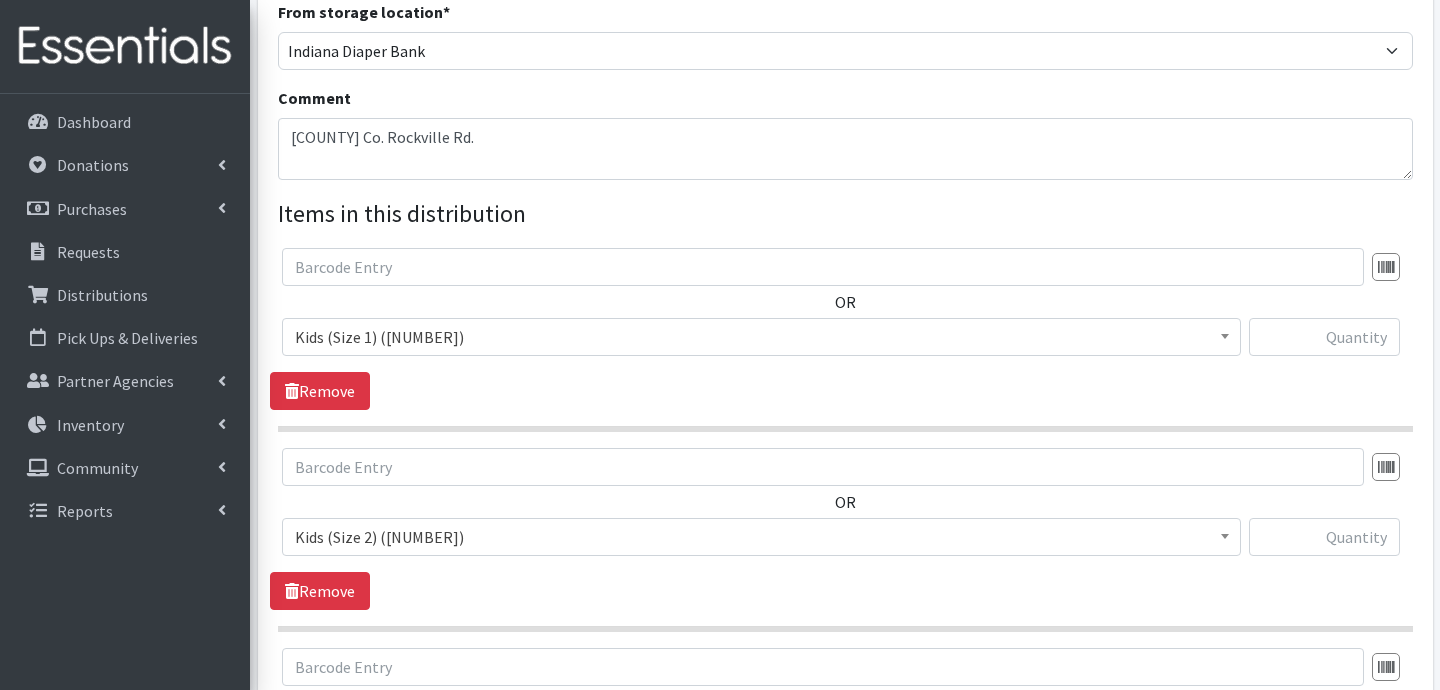 scroll, scrollTop: 623, scrollLeft: 0, axis: vertical 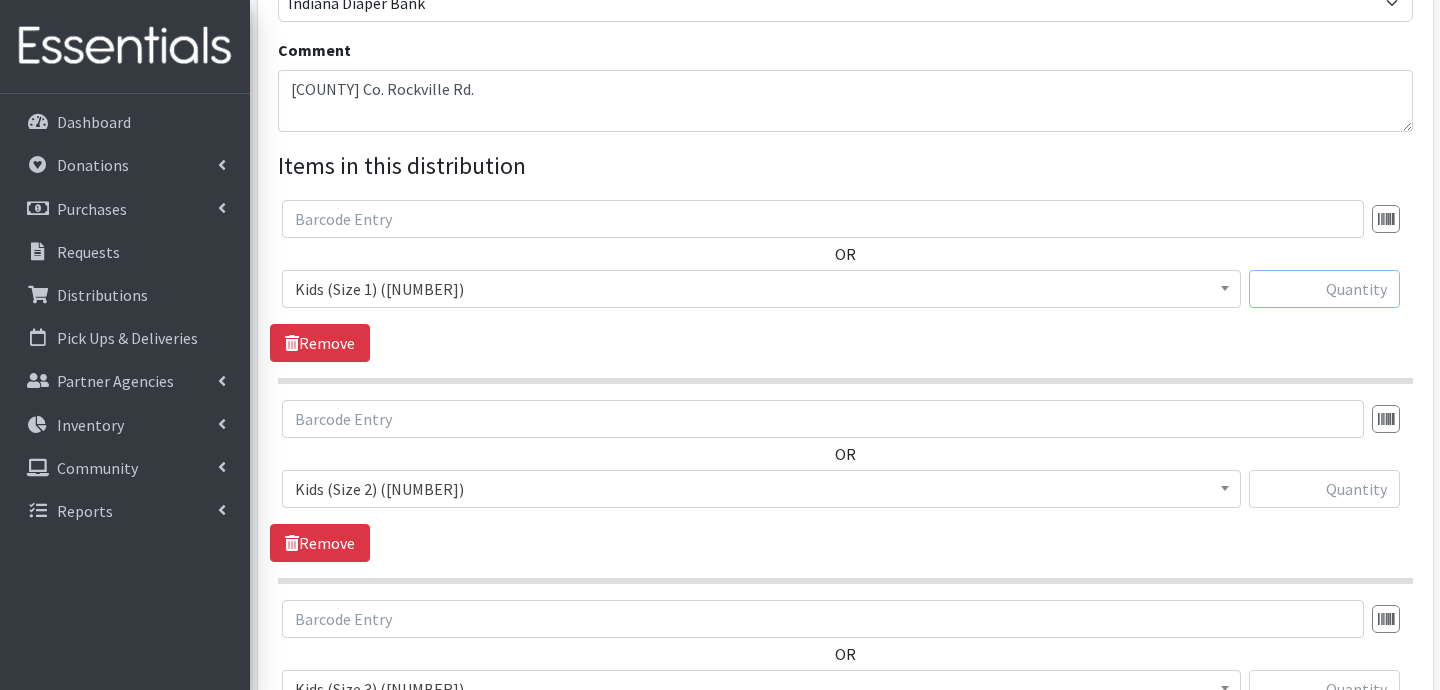 click at bounding box center (1324, 289) 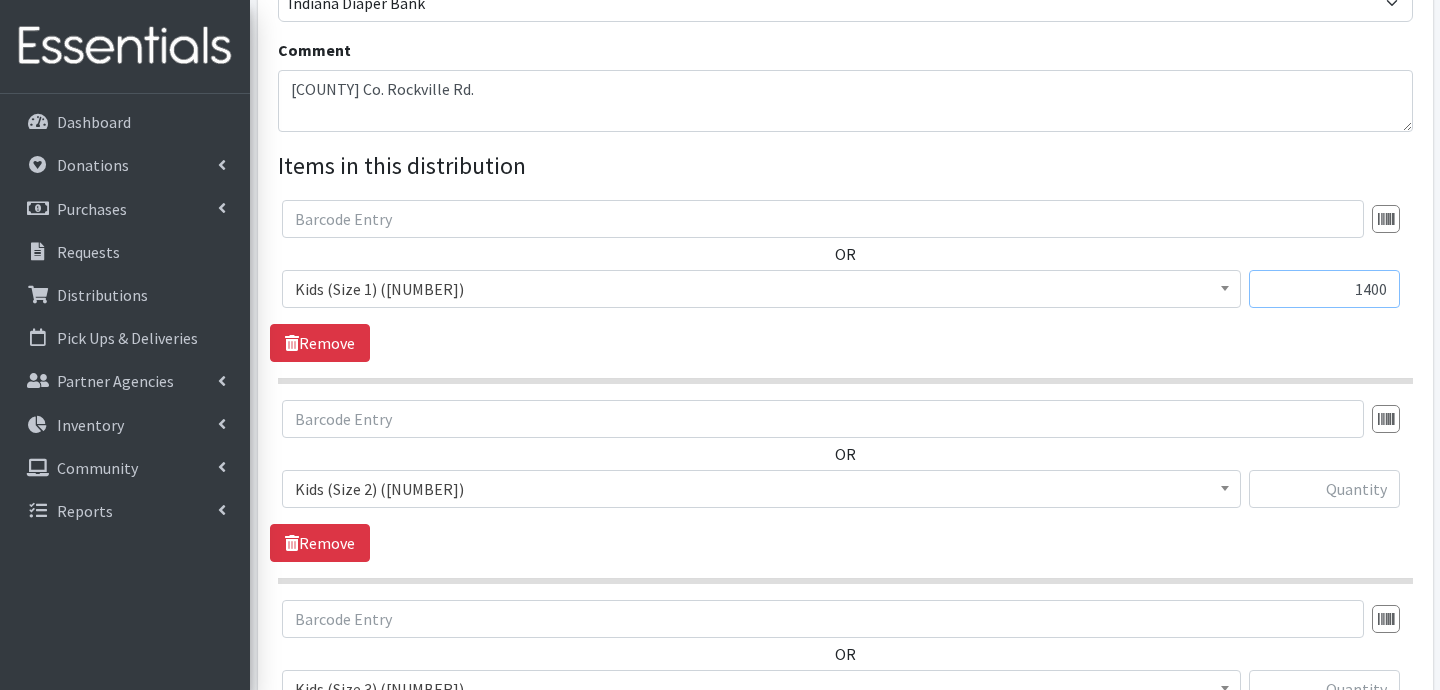 type on "1400" 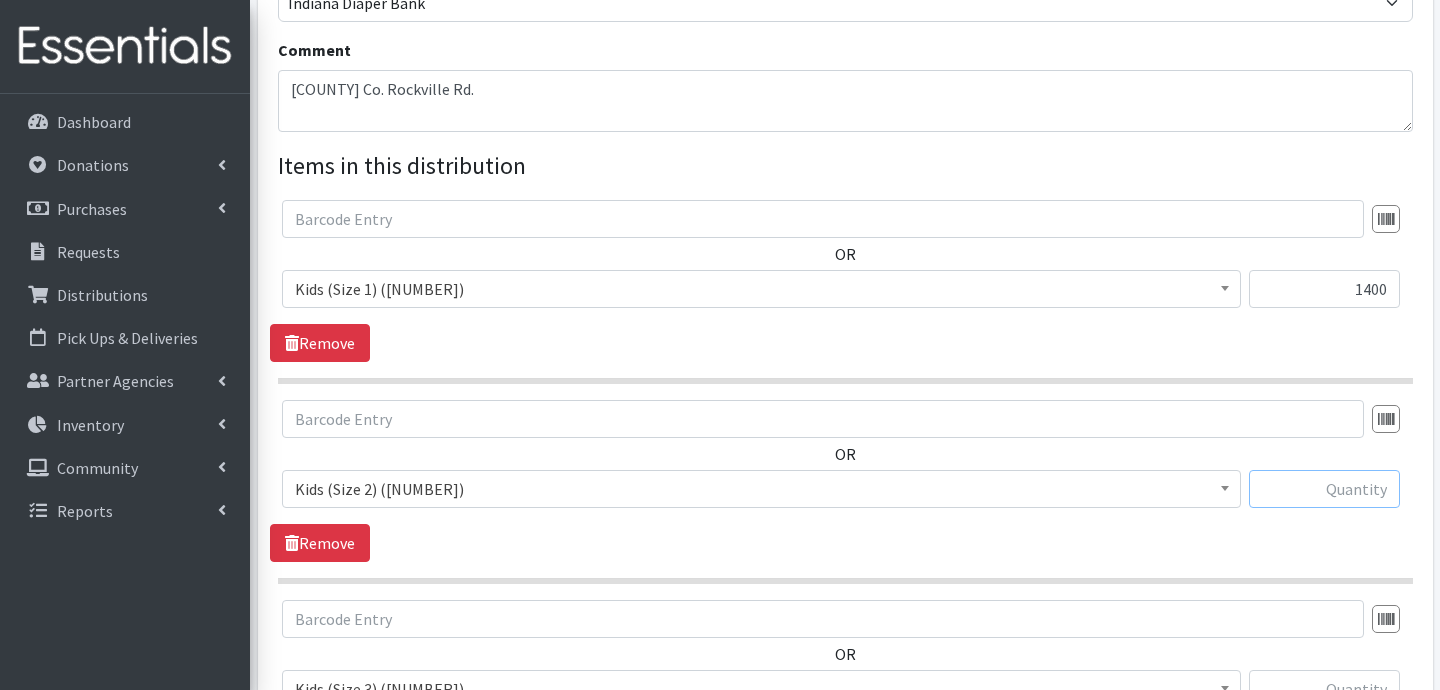 click at bounding box center (1324, 489) 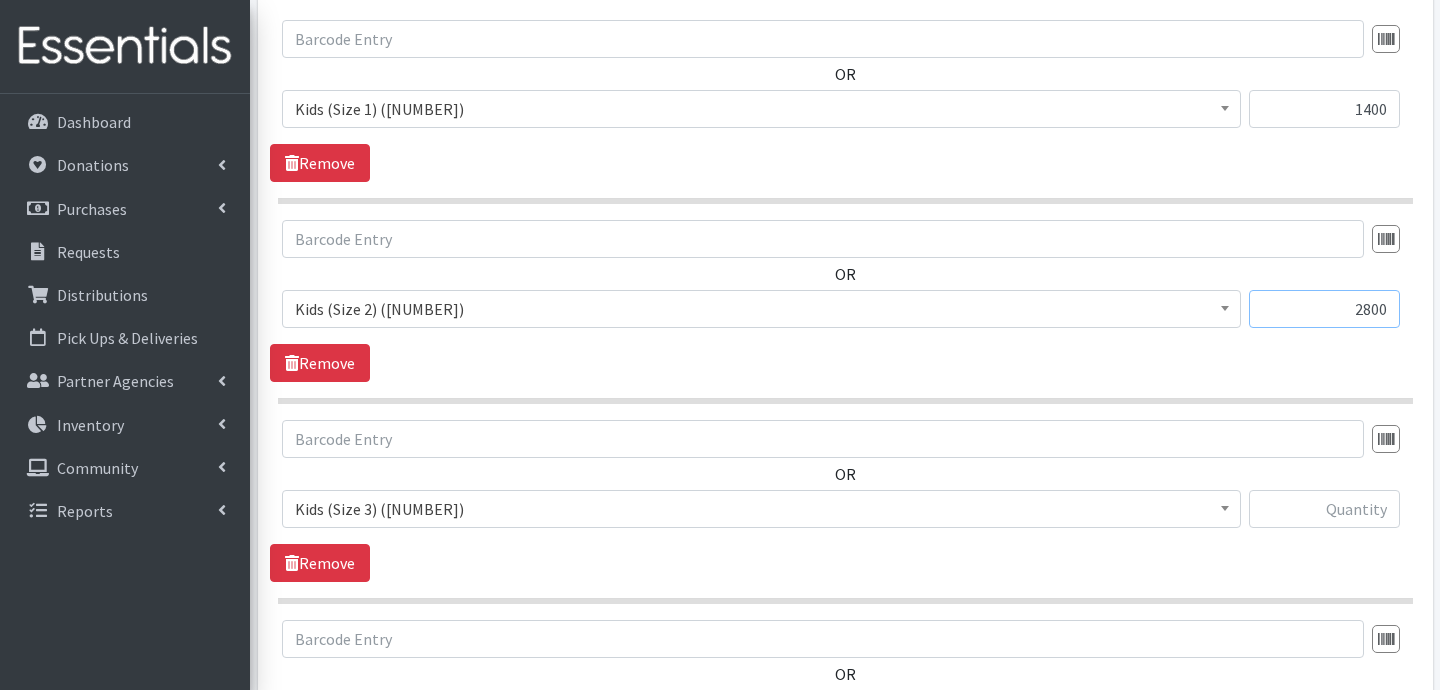 scroll, scrollTop: 821, scrollLeft: 0, axis: vertical 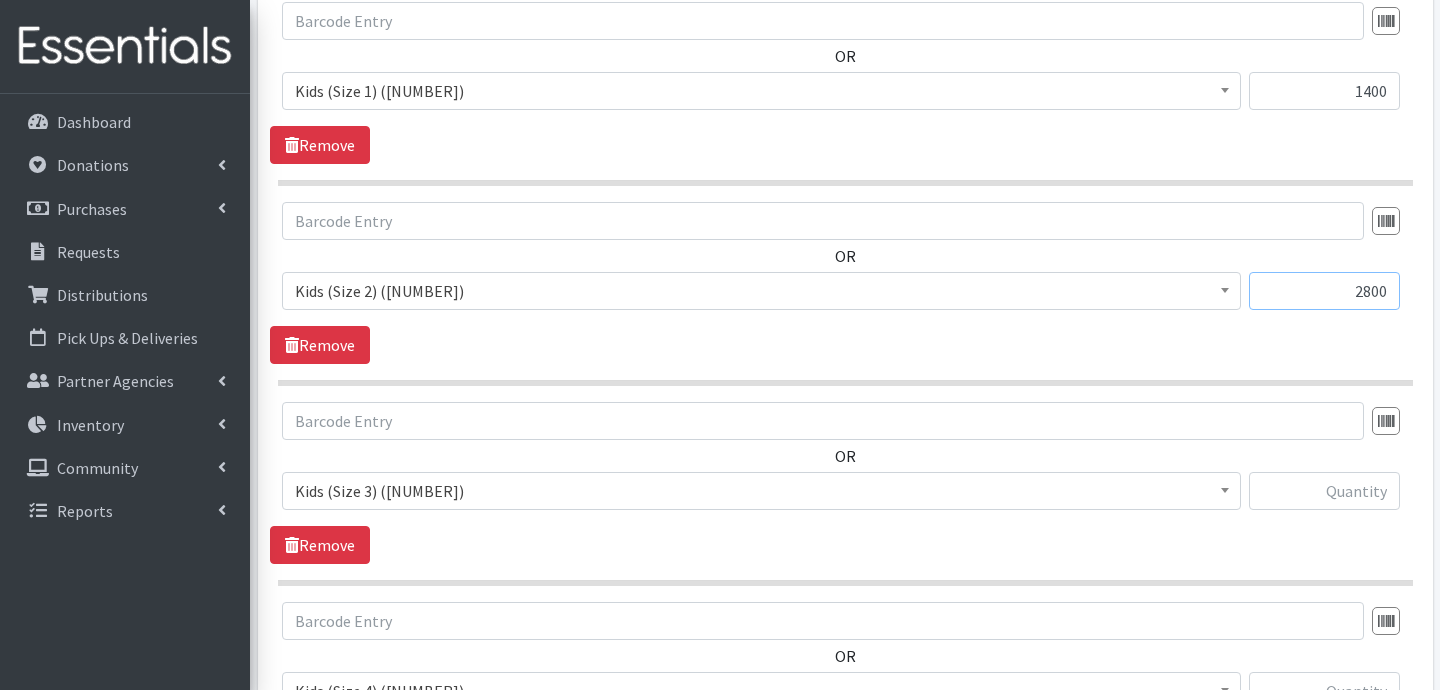 type on "2800" 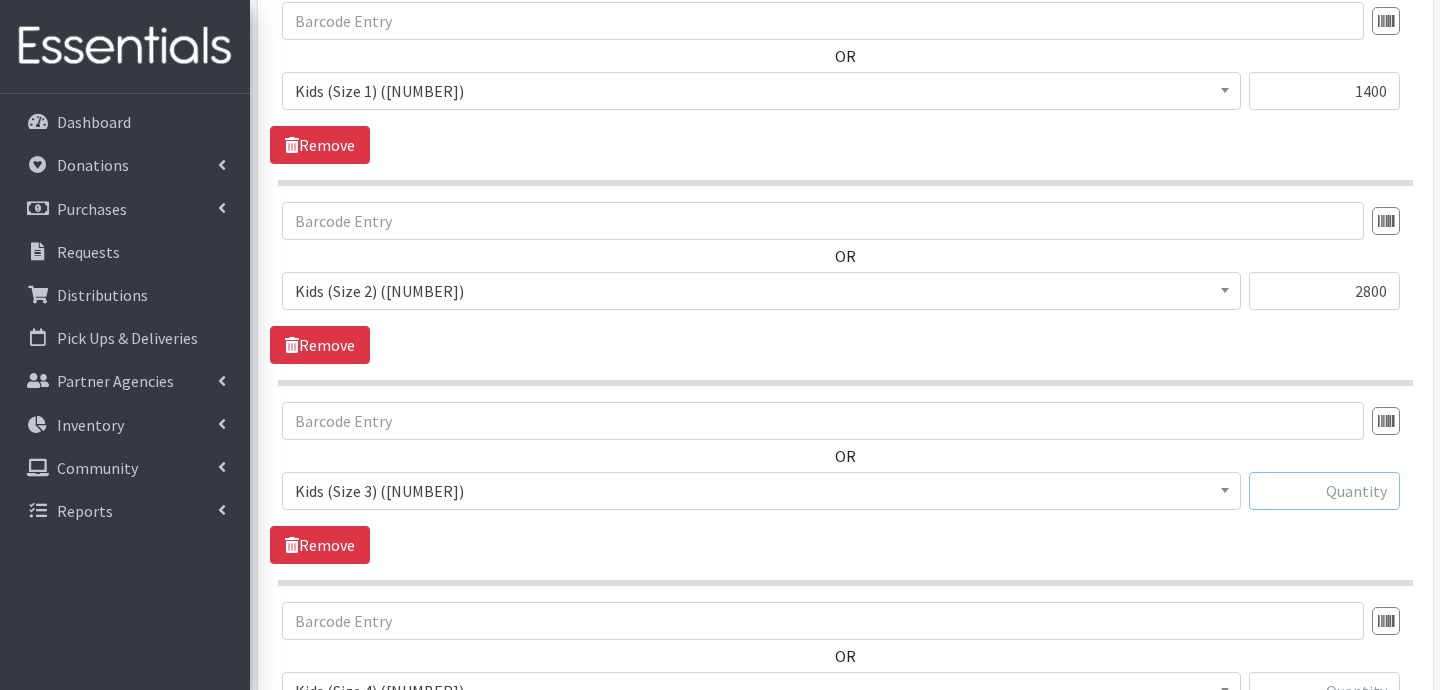 click at bounding box center (1324, 491) 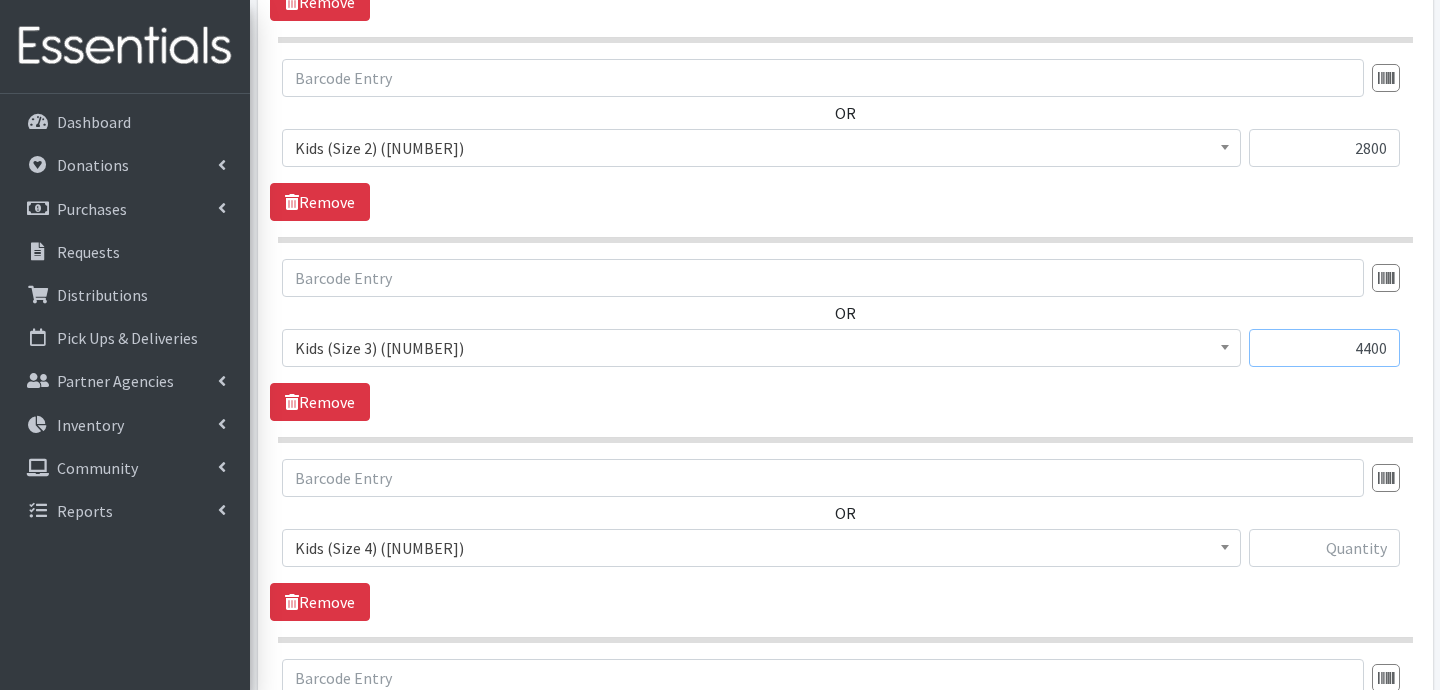 scroll, scrollTop: 995, scrollLeft: 0, axis: vertical 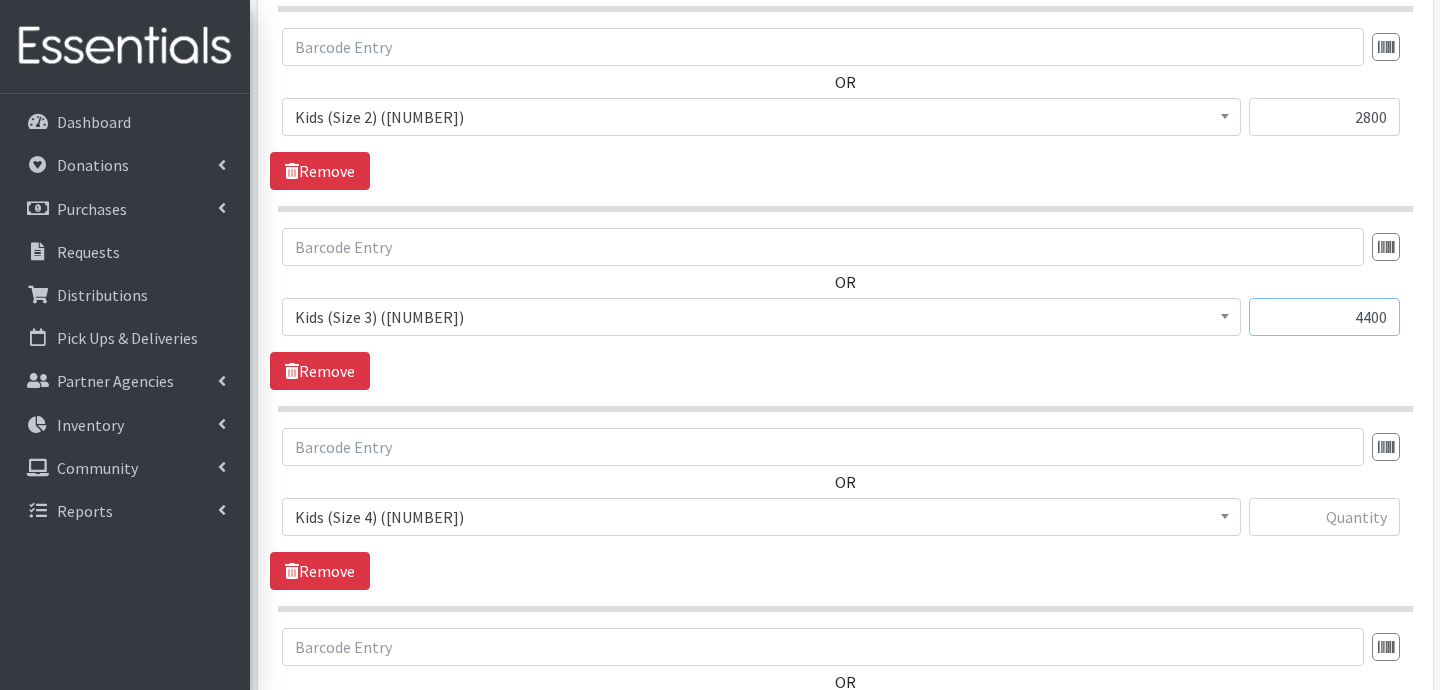type on "4400" 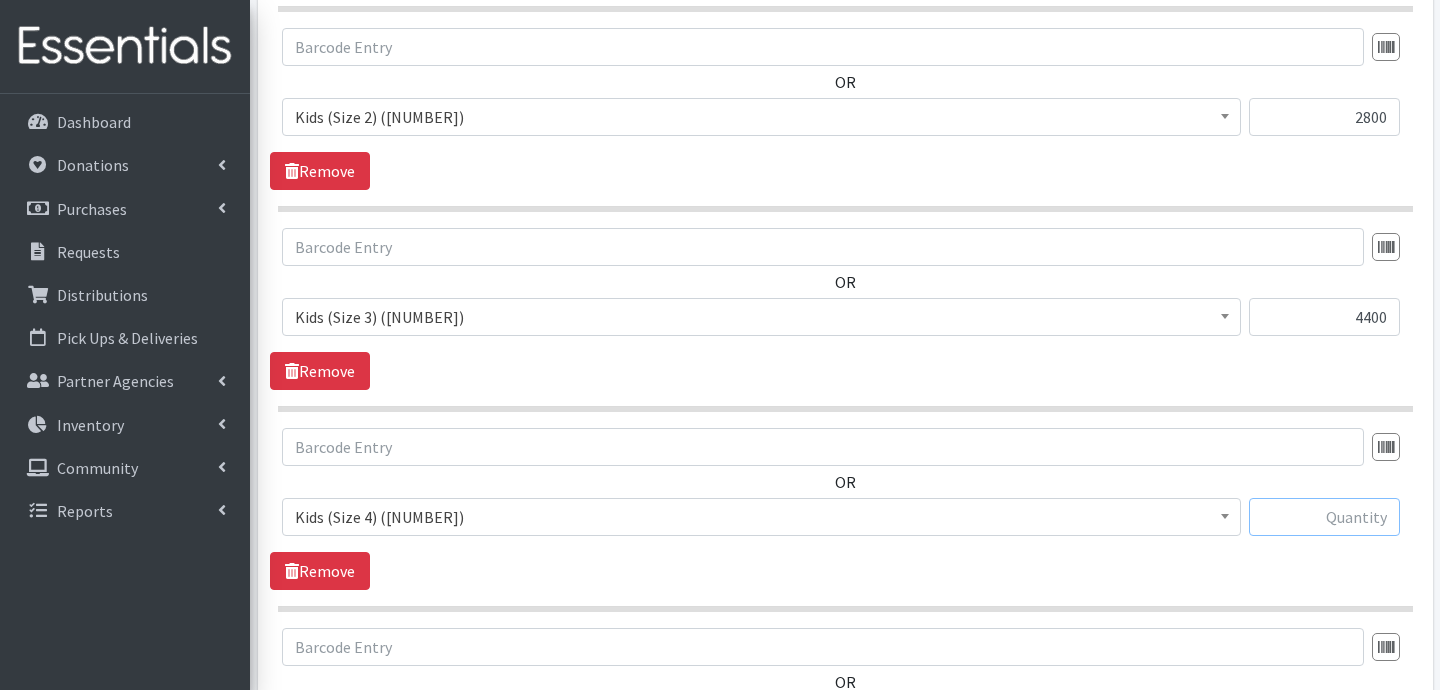 click at bounding box center (1324, 517) 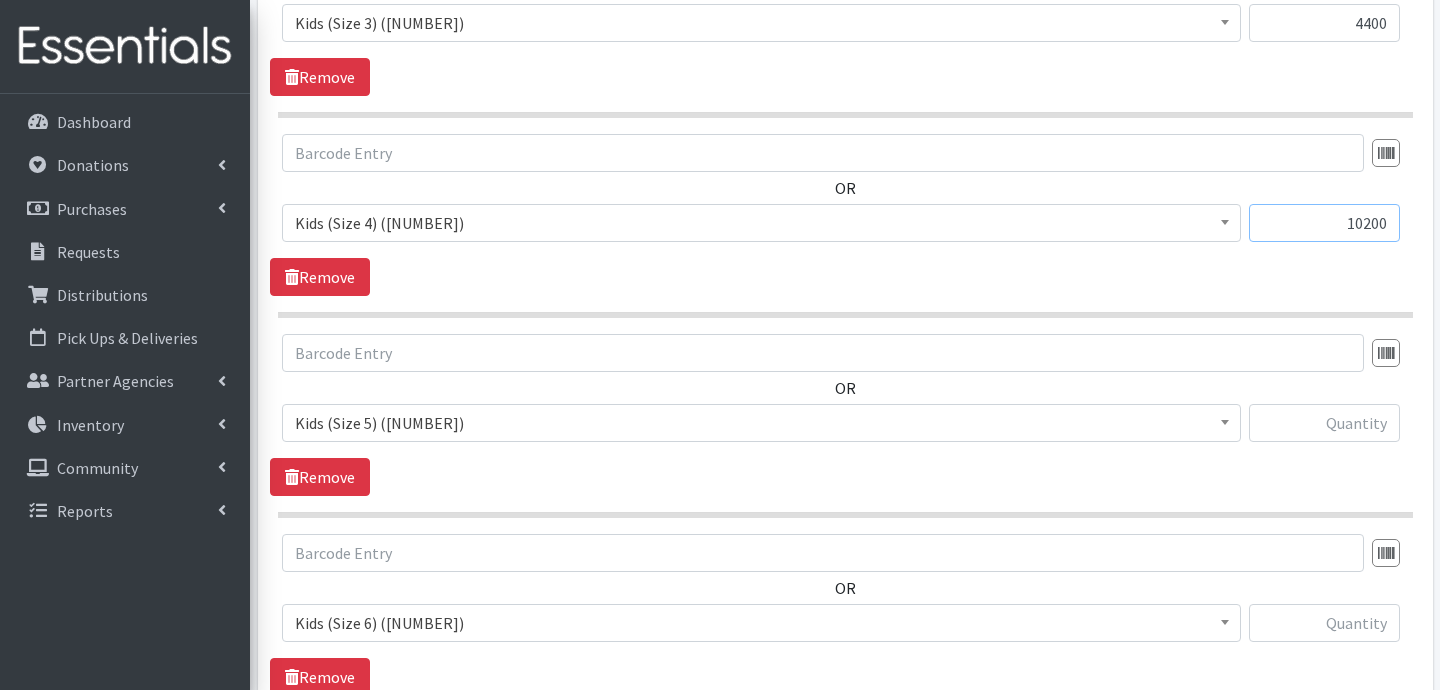 scroll, scrollTop: 1292, scrollLeft: 0, axis: vertical 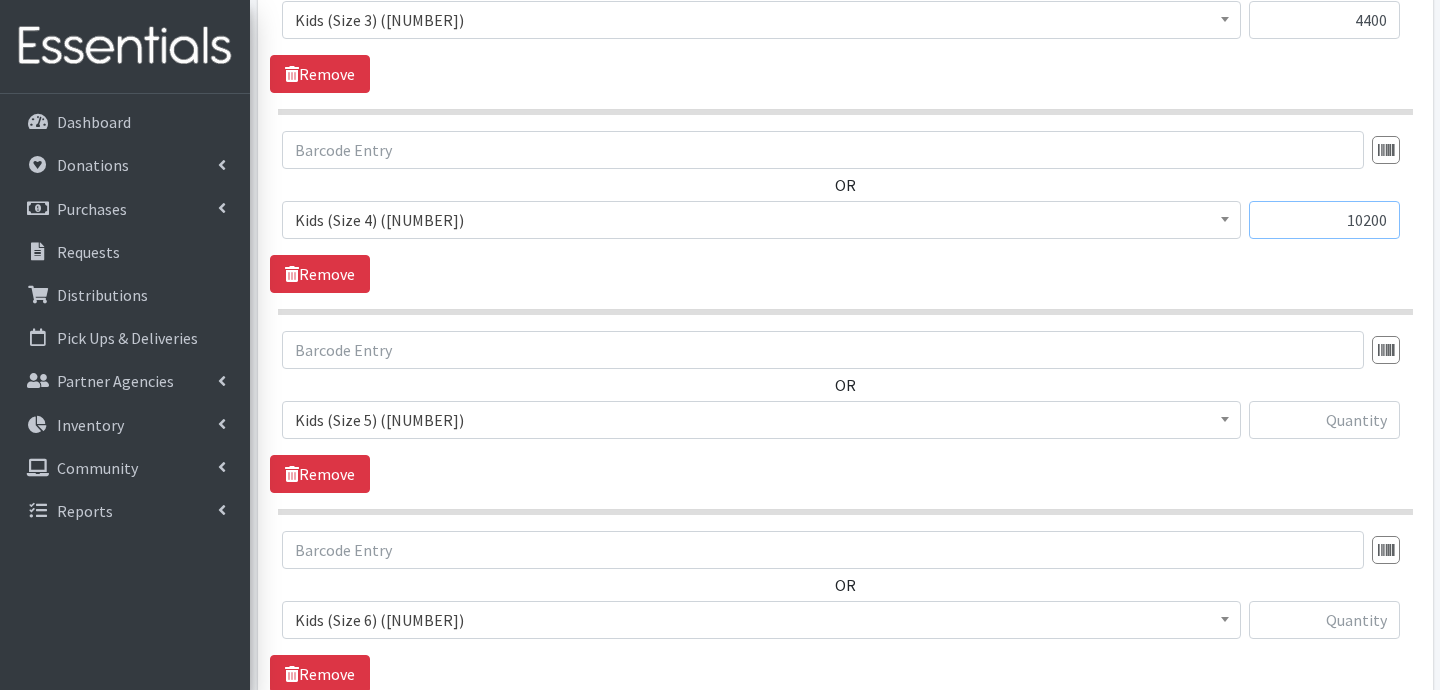 type on "10200" 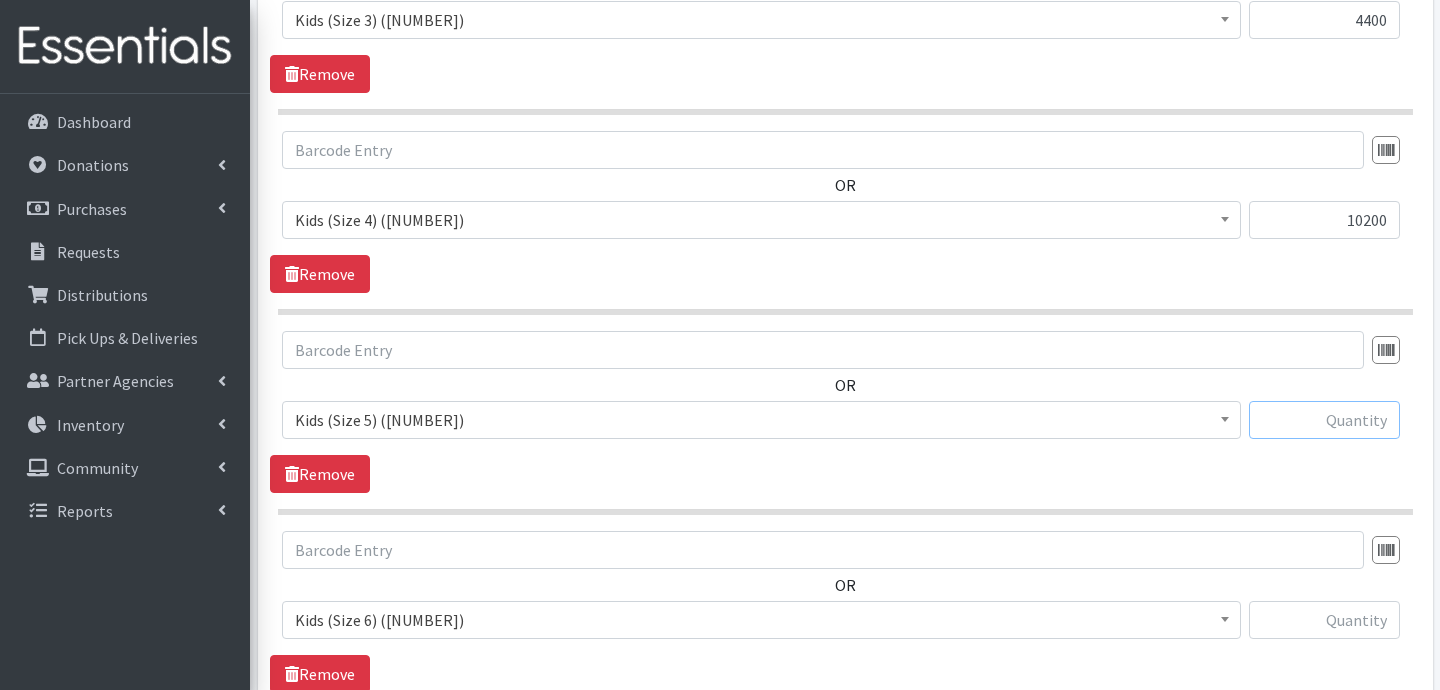 click at bounding box center [1324, 420] 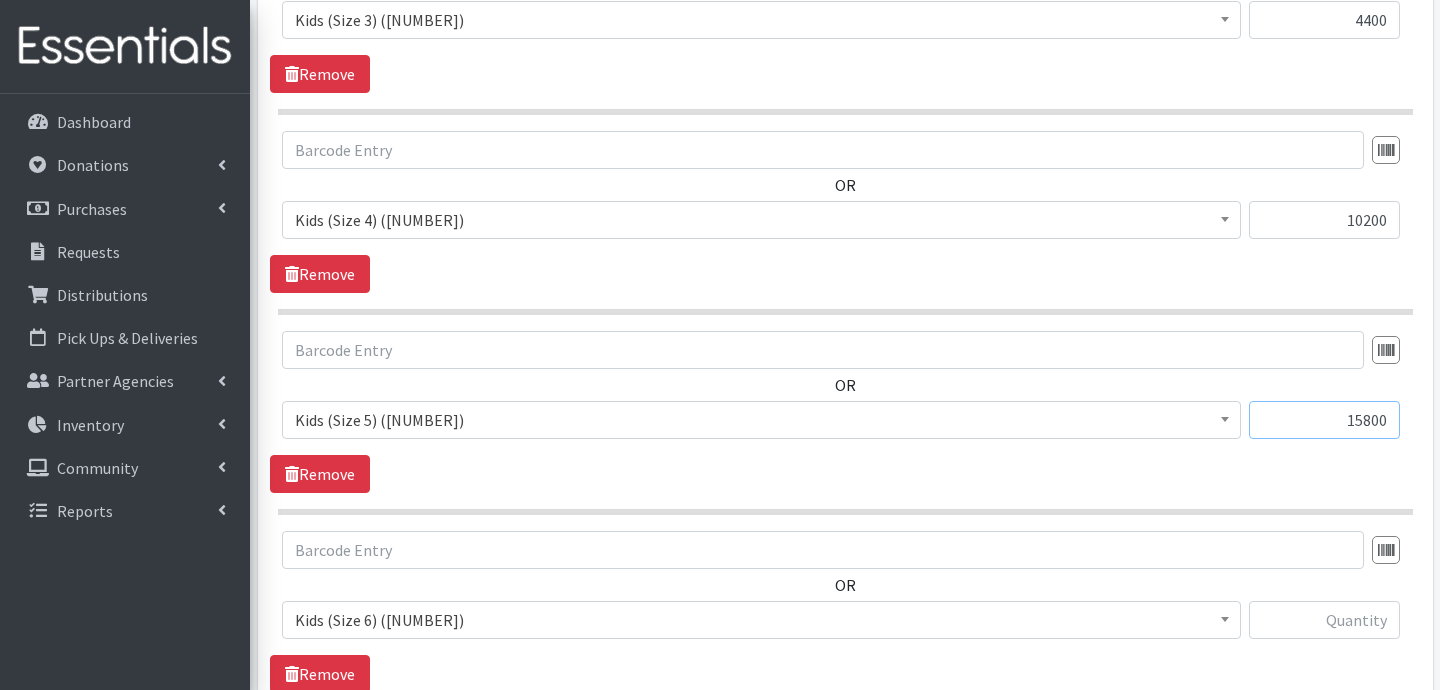 type on "15800" 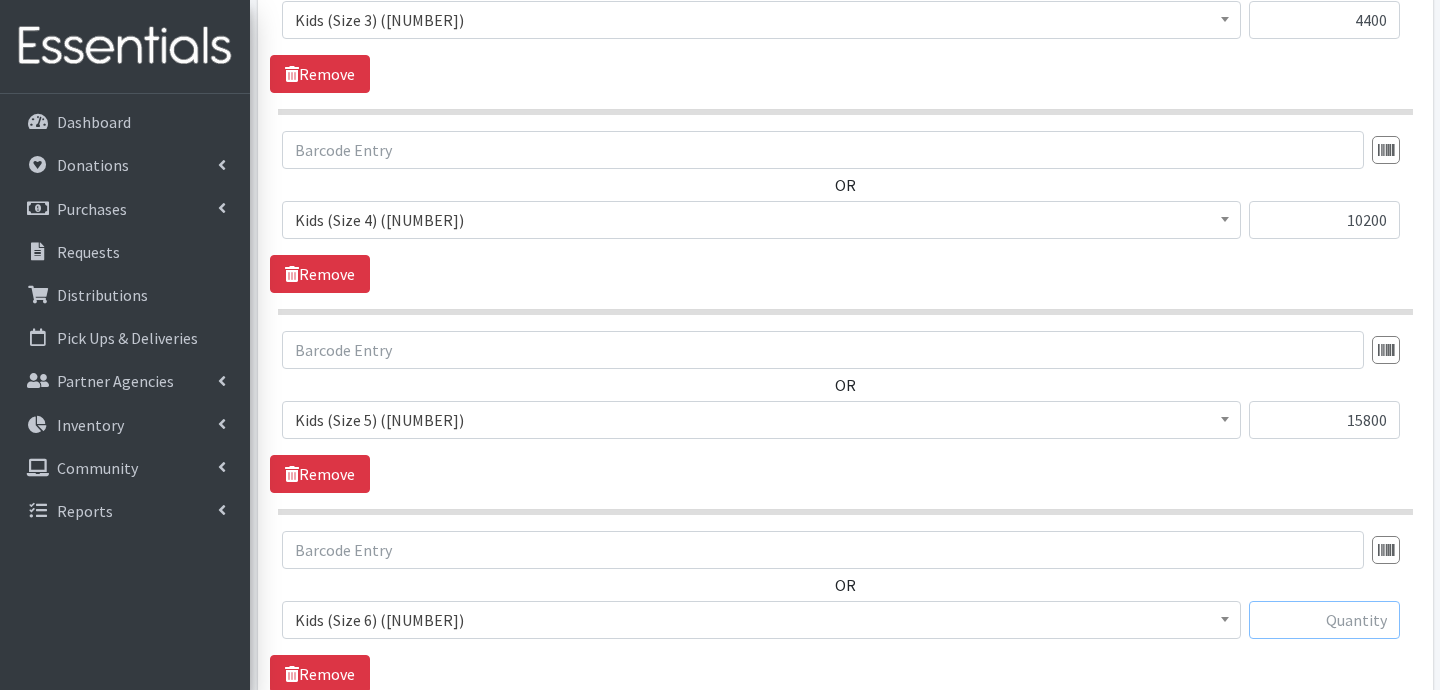 click at bounding box center [1324, 620] 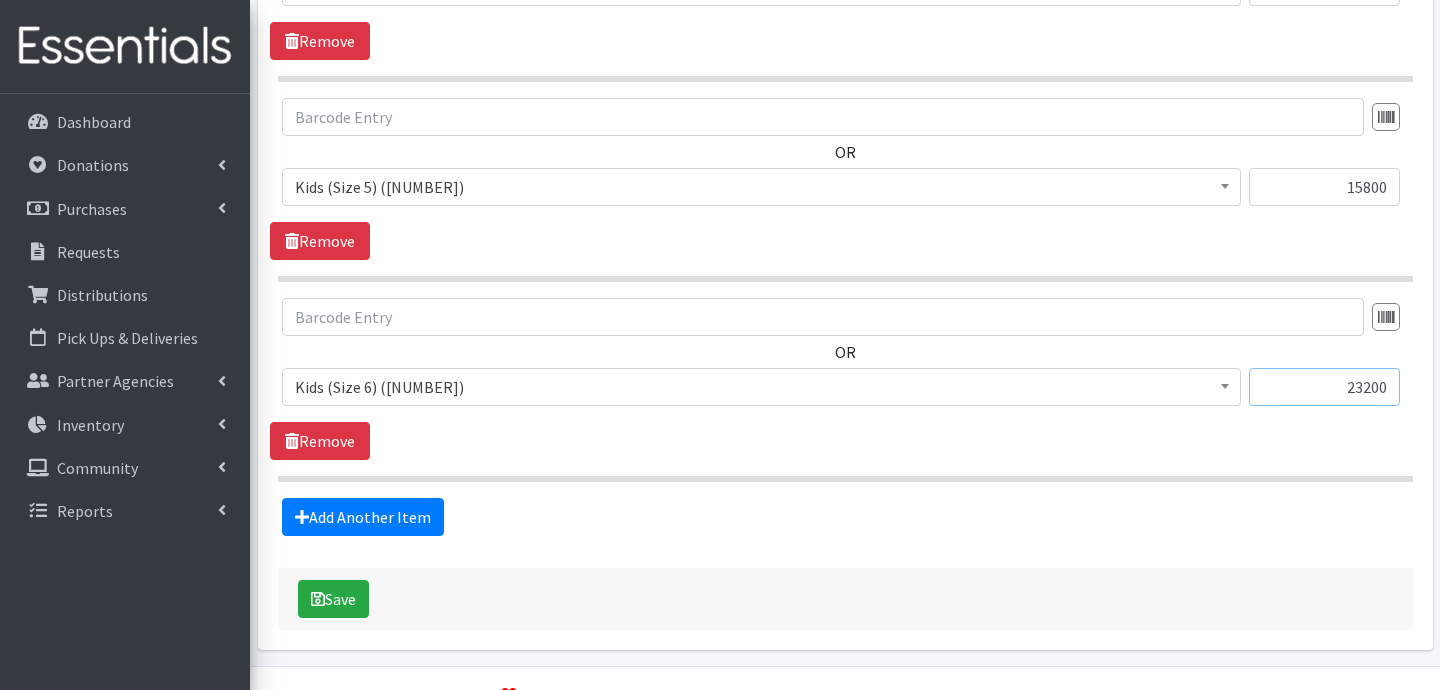 scroll, scrollTop: 1530, scrollLeft: 0, axis: vertical 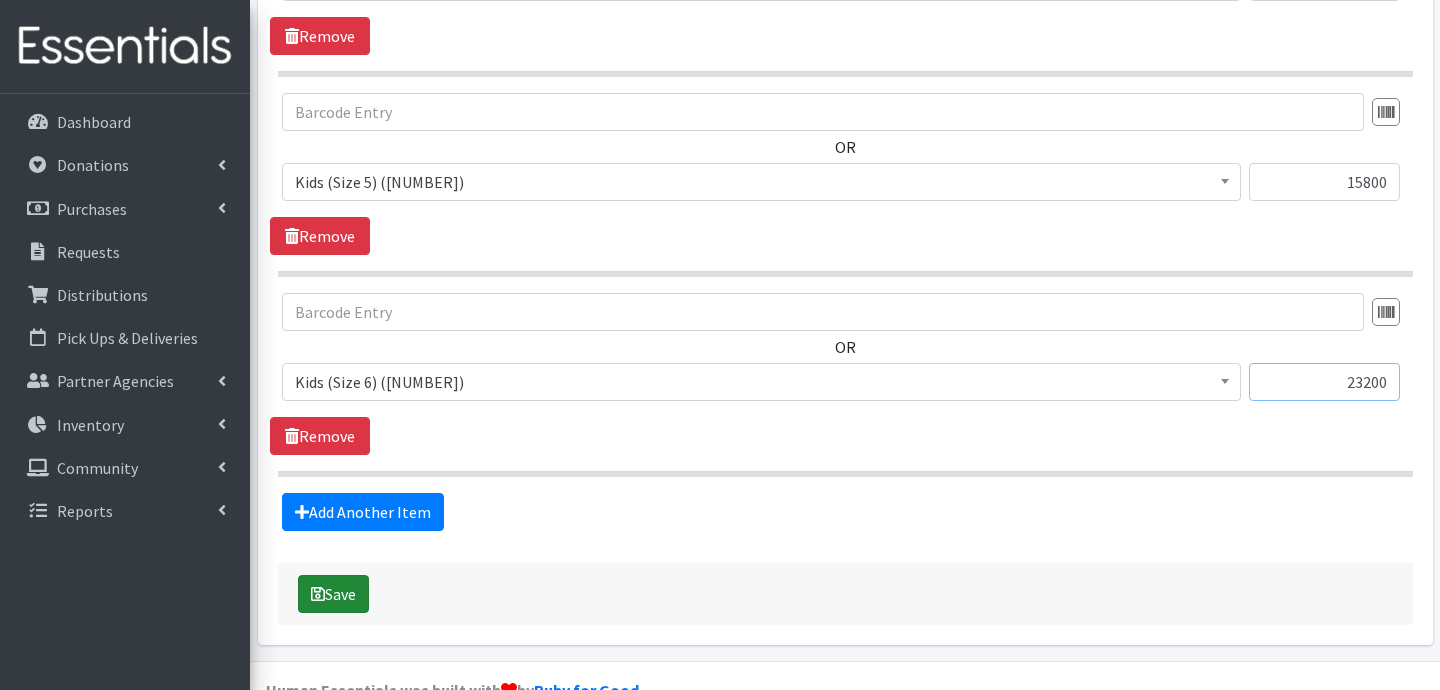 type on "23200" 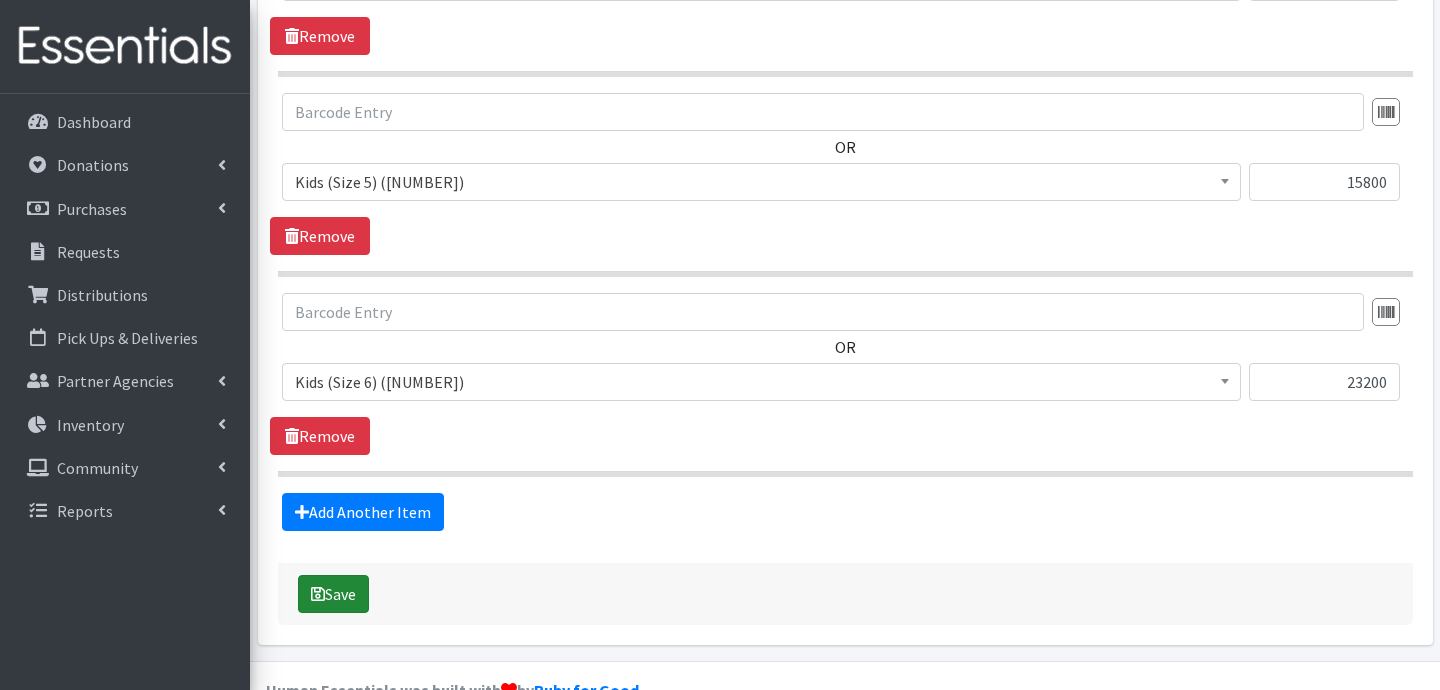 click on "Save" at bounding box center (333, 594) 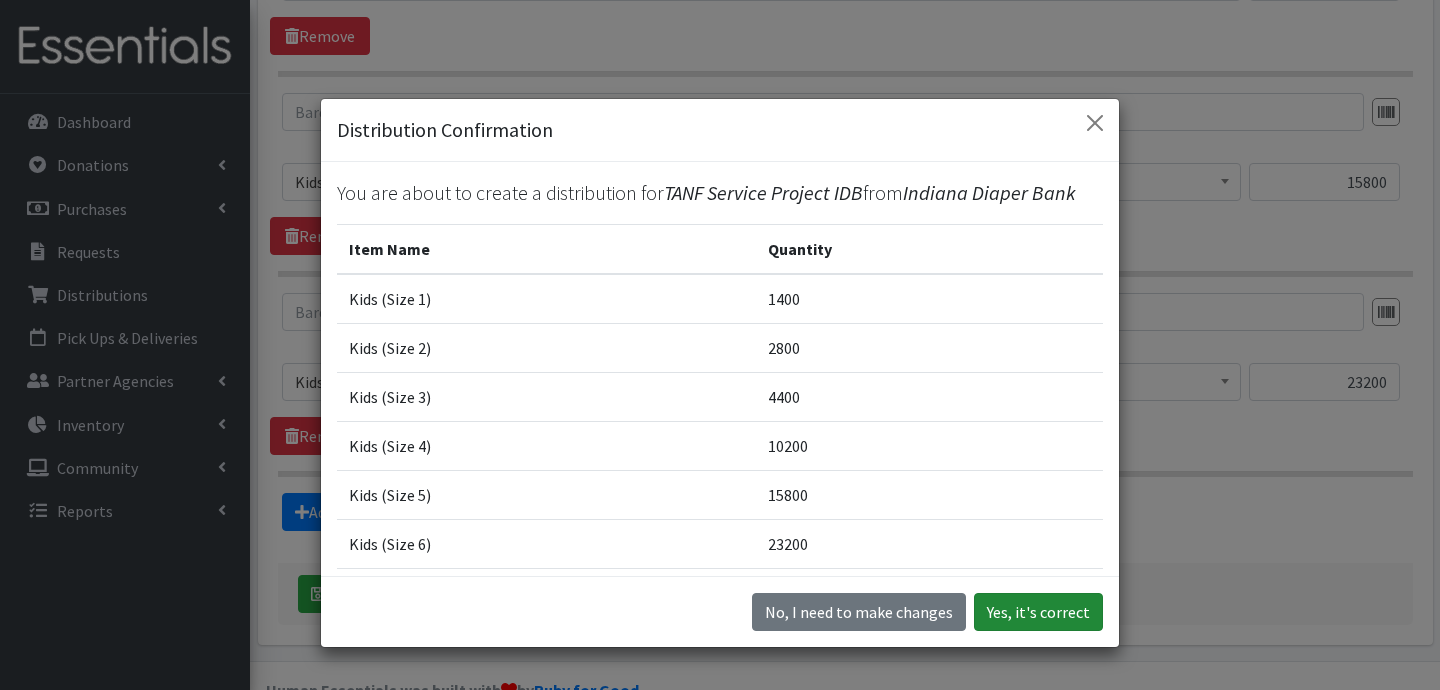 click on "Yes, it's correct" at bounding box center [1038, 612] 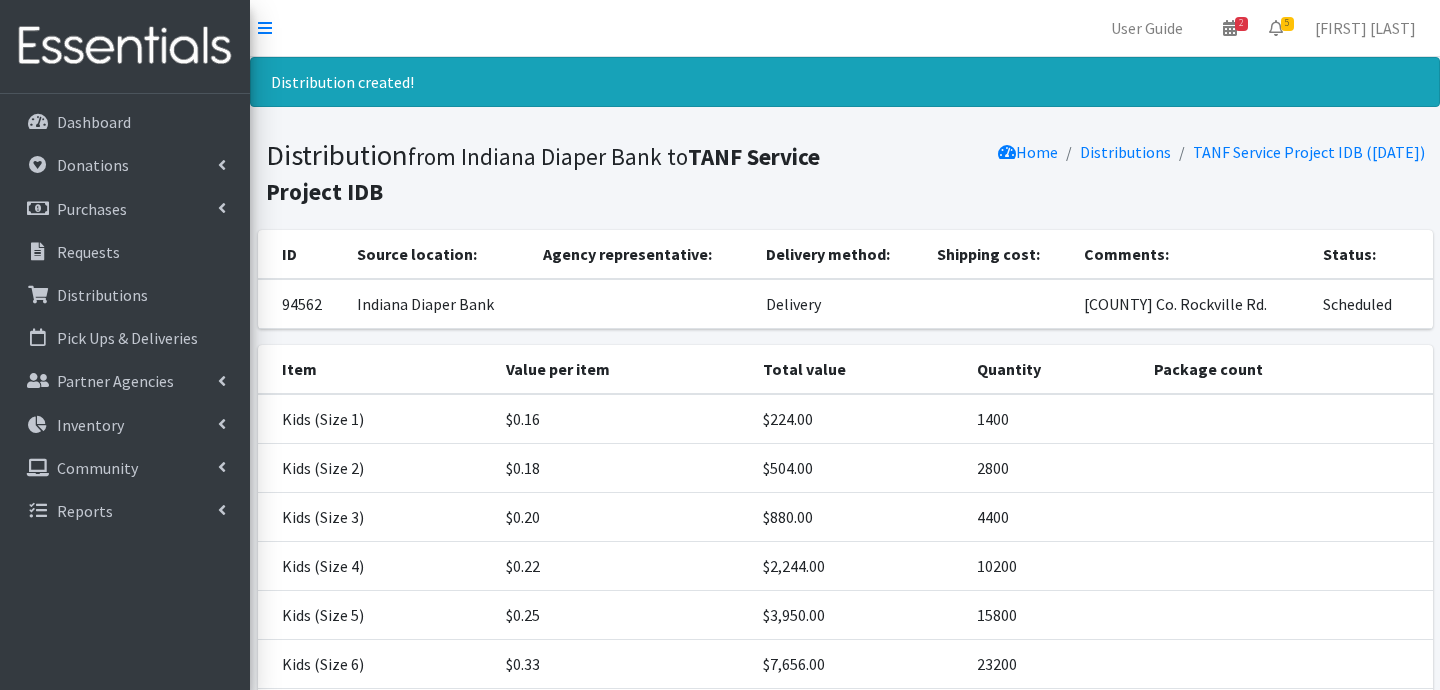 scroll, scrollTop: 201, scrollLeft: 0, axis: vertical 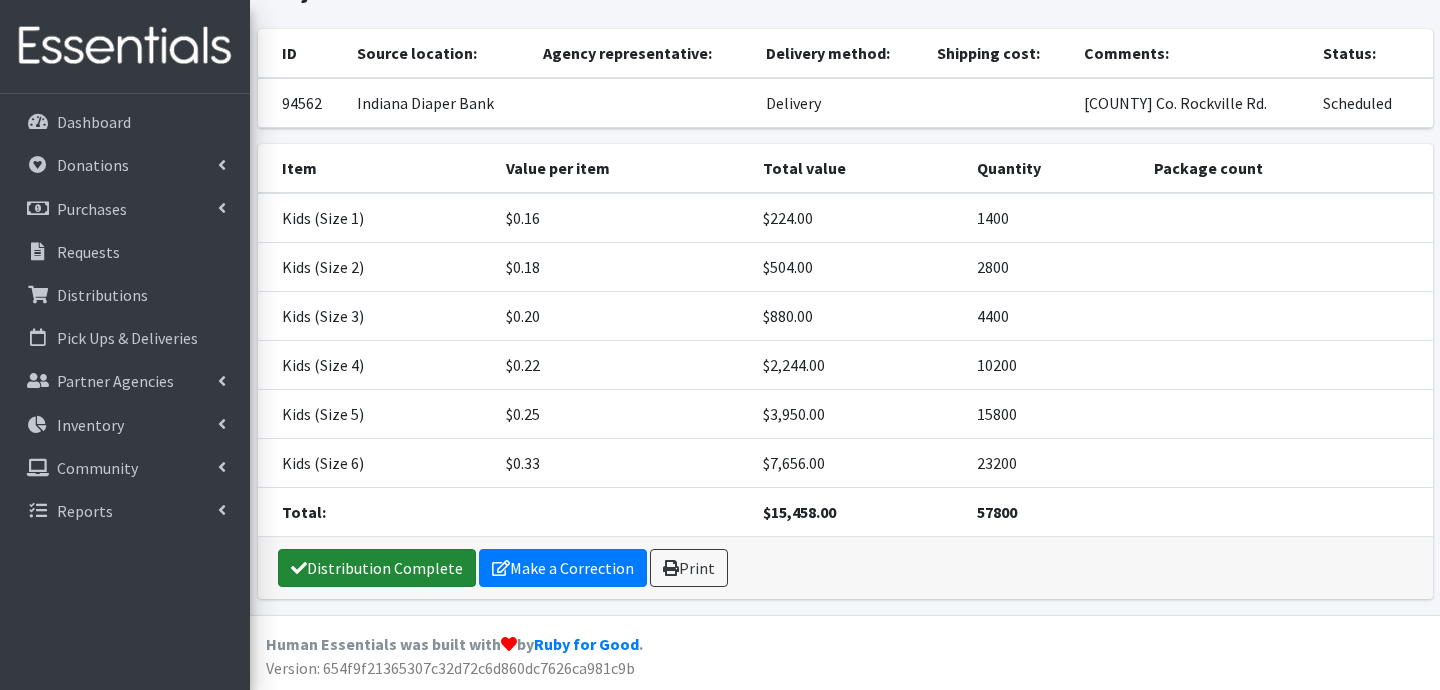 click on "Distribution Complete" at bounding box center (377, 568) 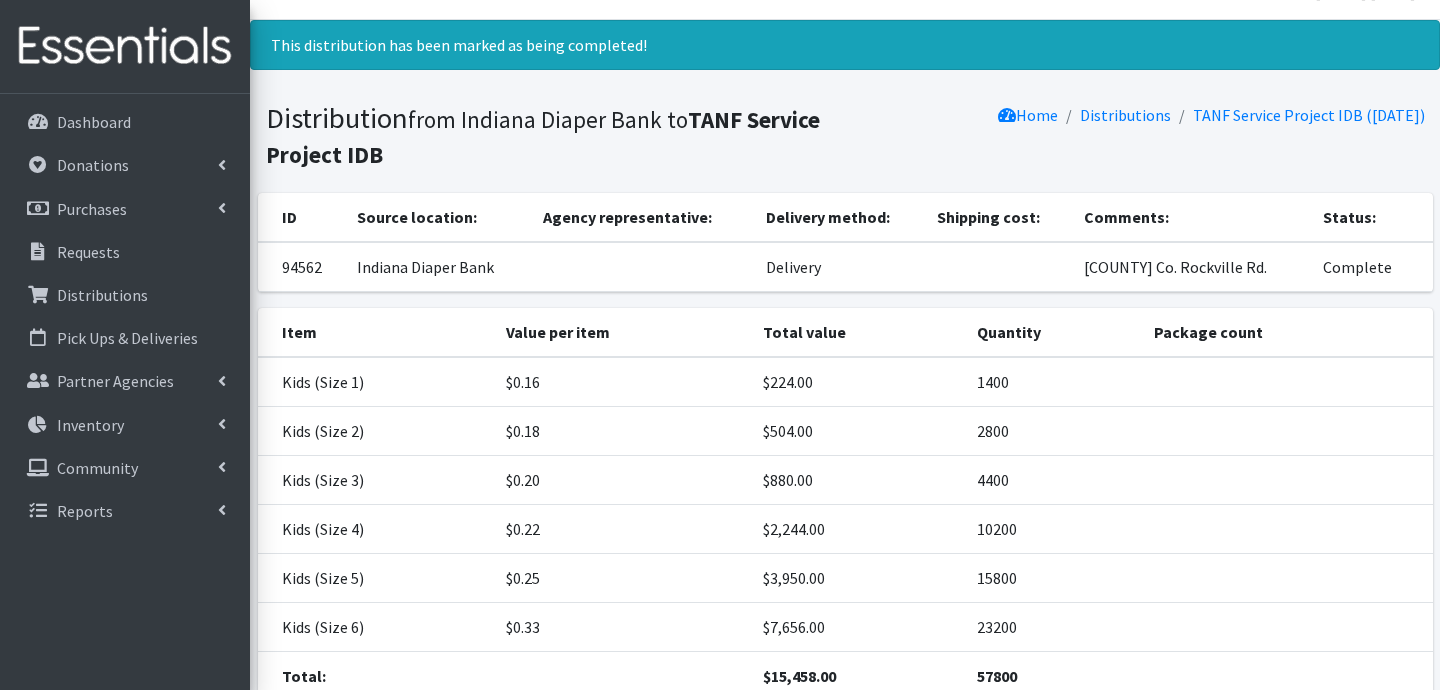 scroll, scrollTop: 0, scrollLeft: 0, axis: both 